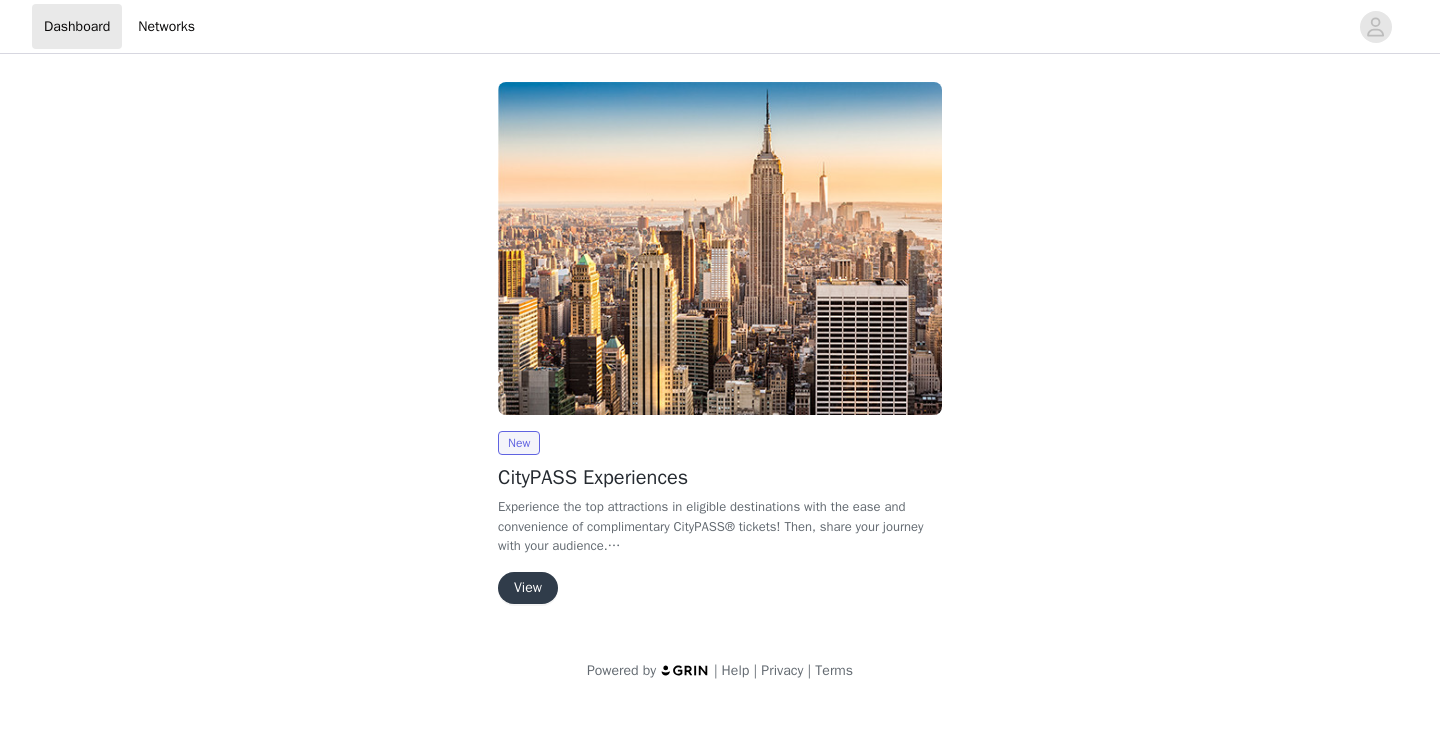 scroll, scrollTop: 0, scrollLeft: 0, axis: both 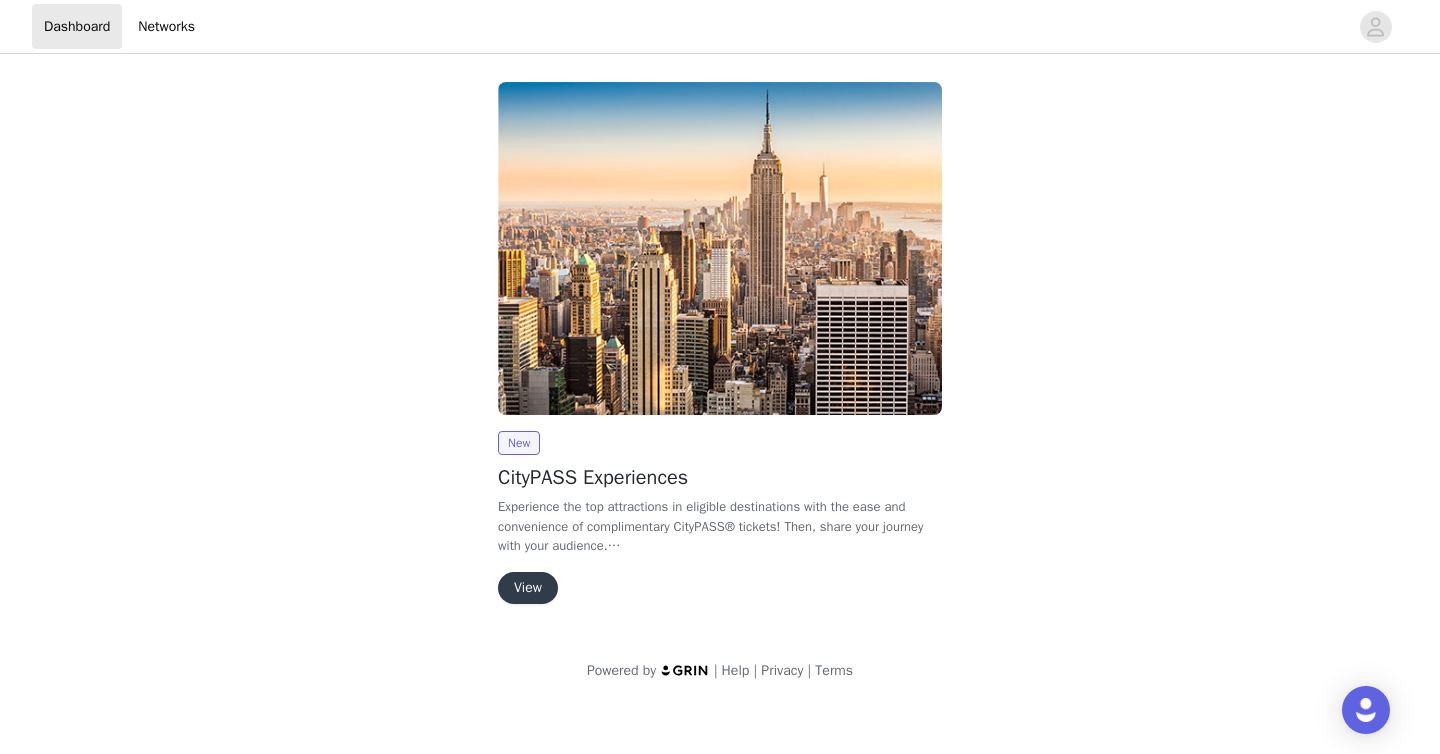 click on "View" at bounding box center (528, 588) 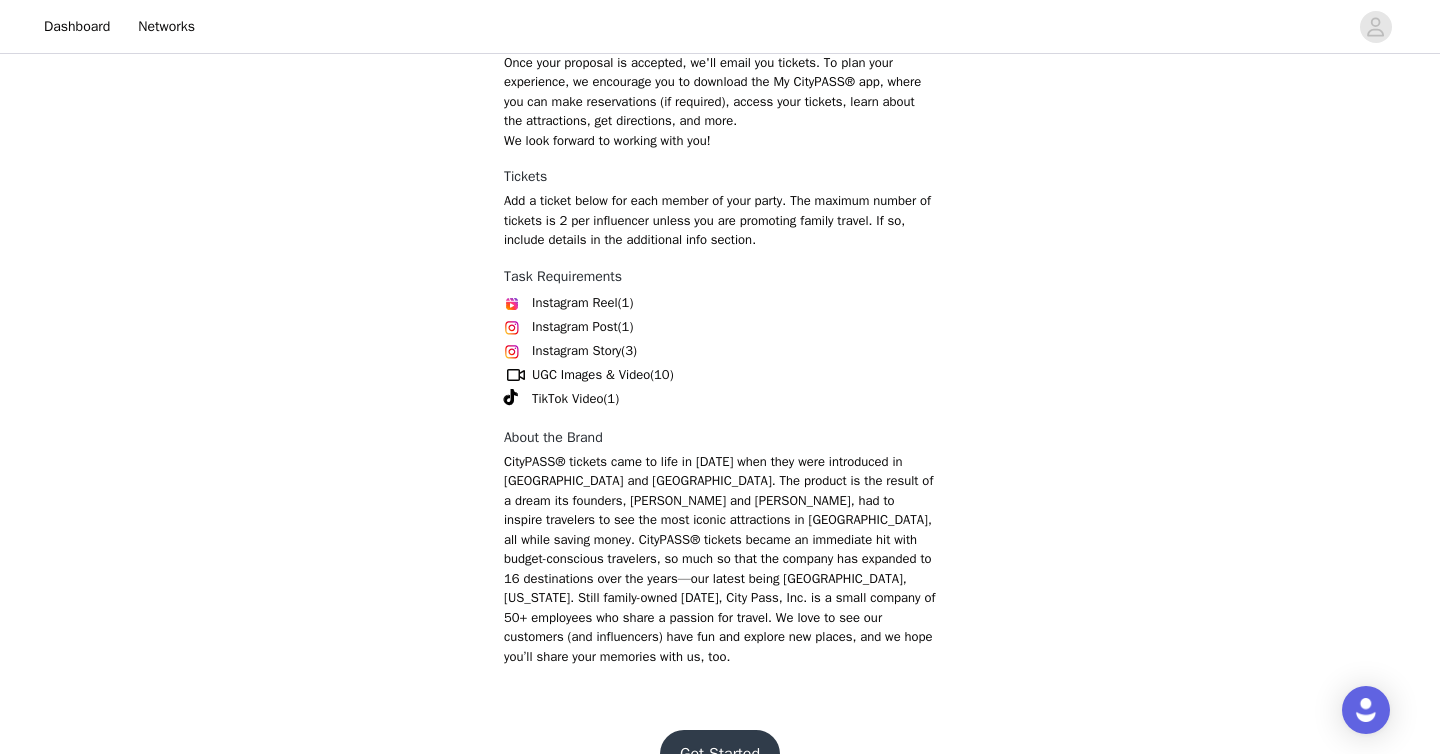 scroll, scrollTop: 626, scrollLeft: 0, axis: vertical 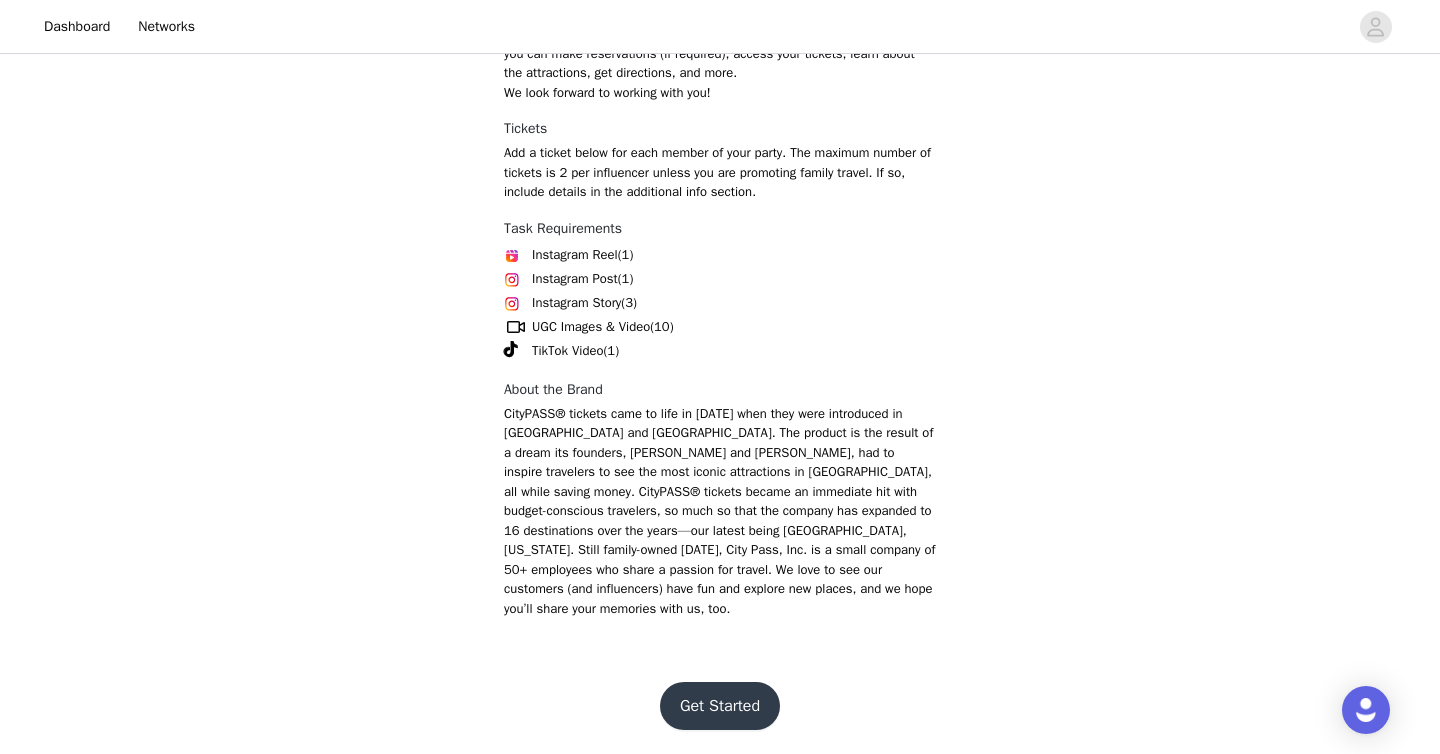 click on "Get Started" at bounding box center [720, 706] 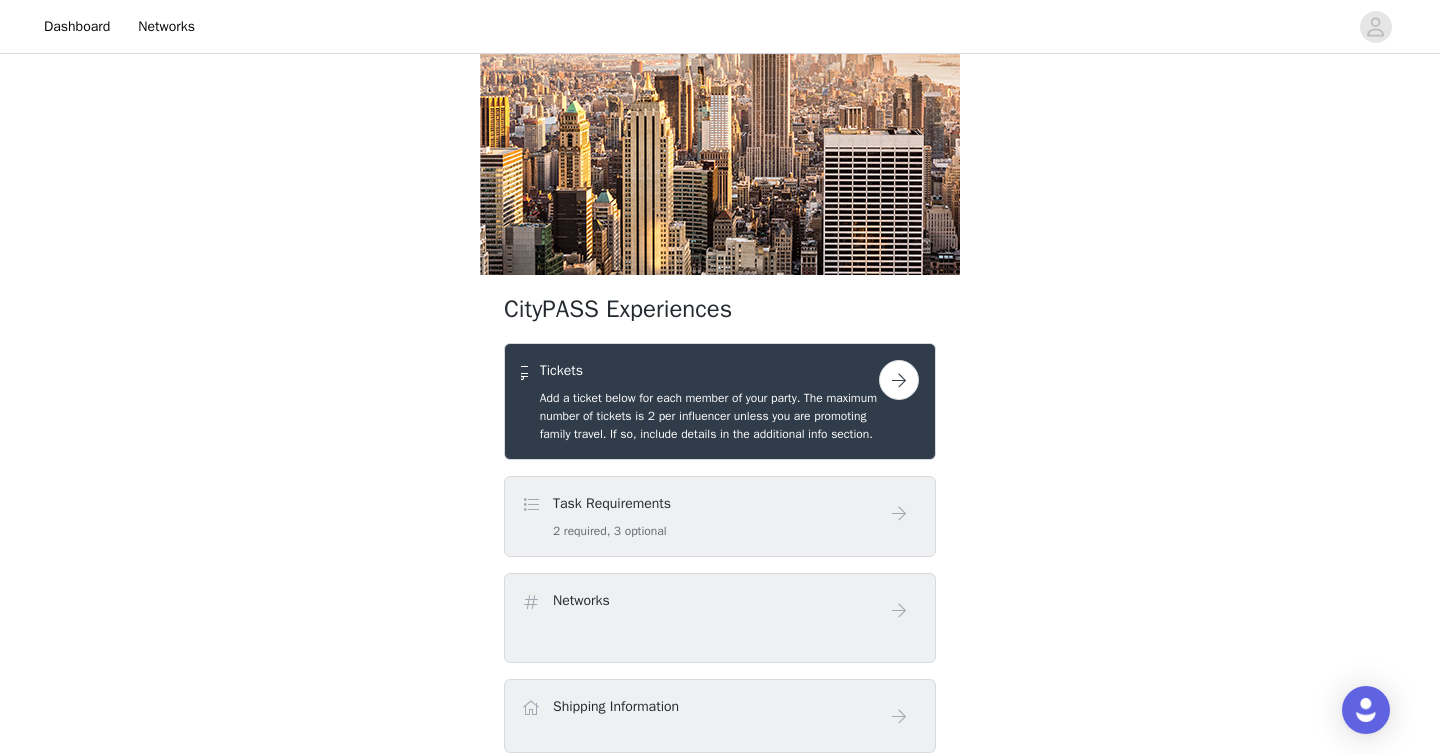 scroll, scrollTop: 144, scrollLeft: 0, axis: vertical 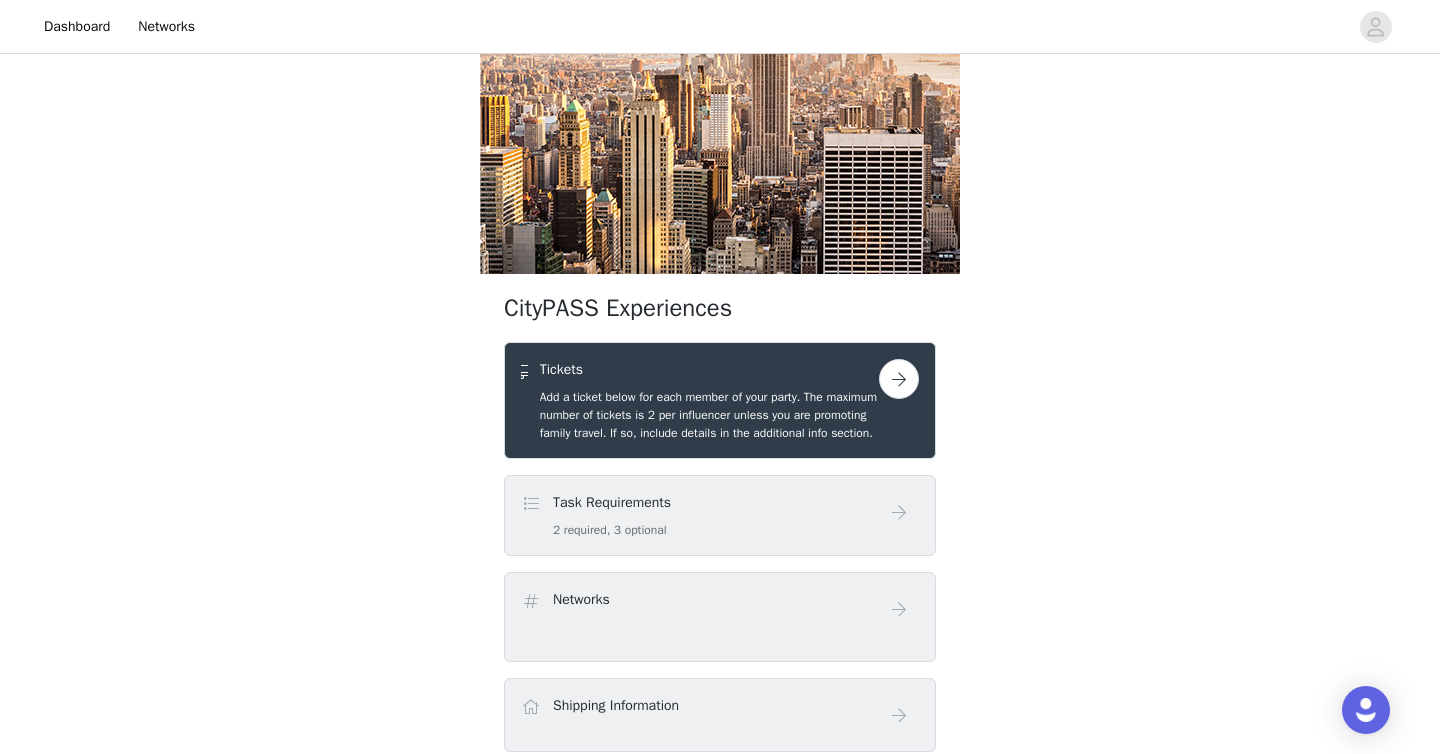 click at bounding box center [899, 379] 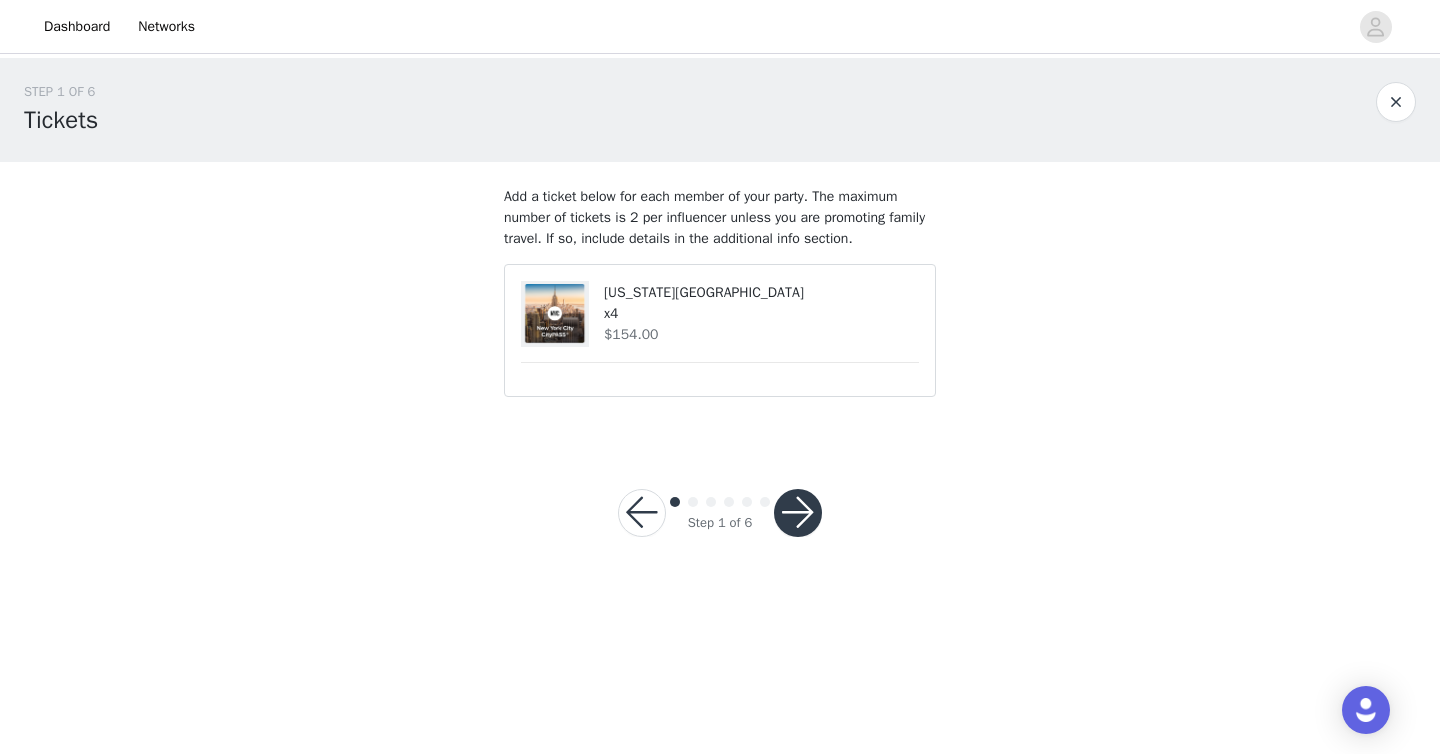 click at bounding box center [555, 314] 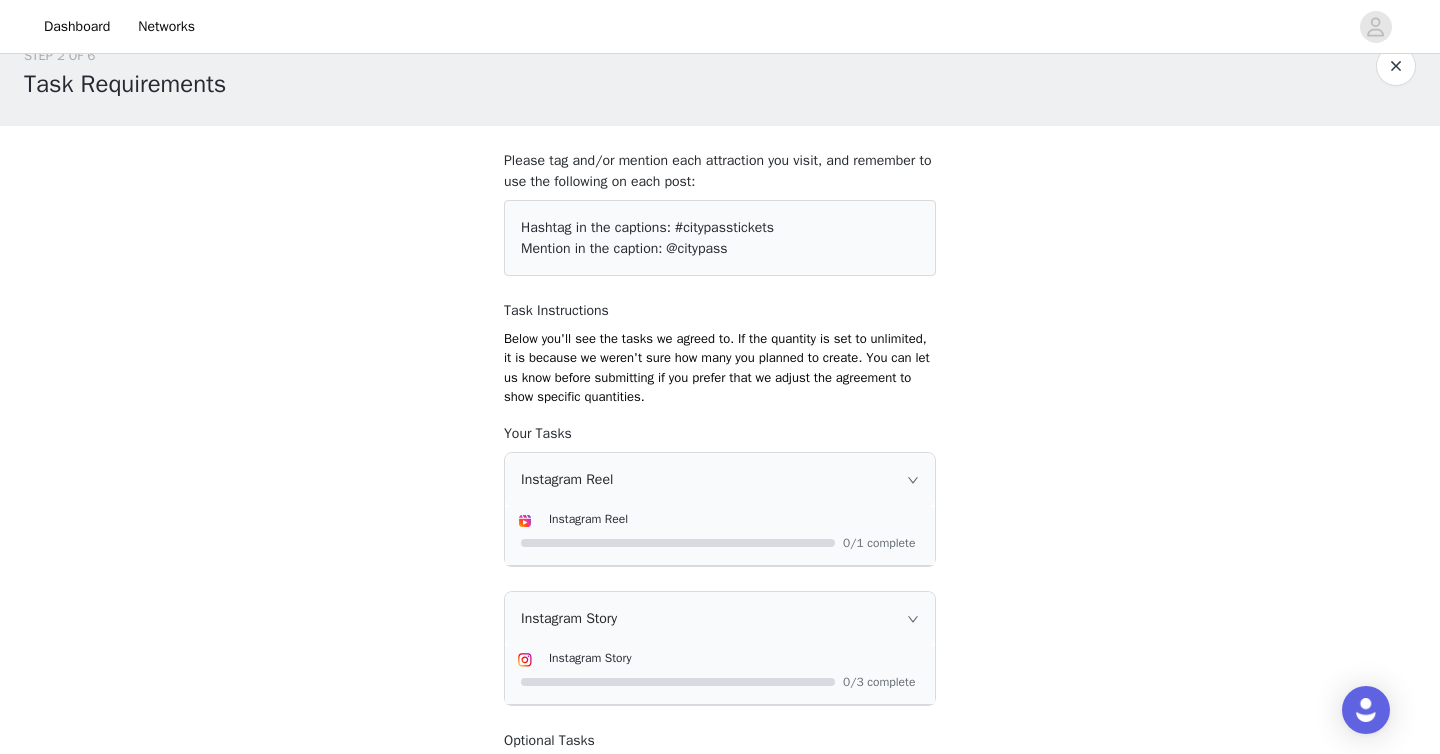 scroll, scrollTop: 60, scrollLeft: 0, axis: vertical 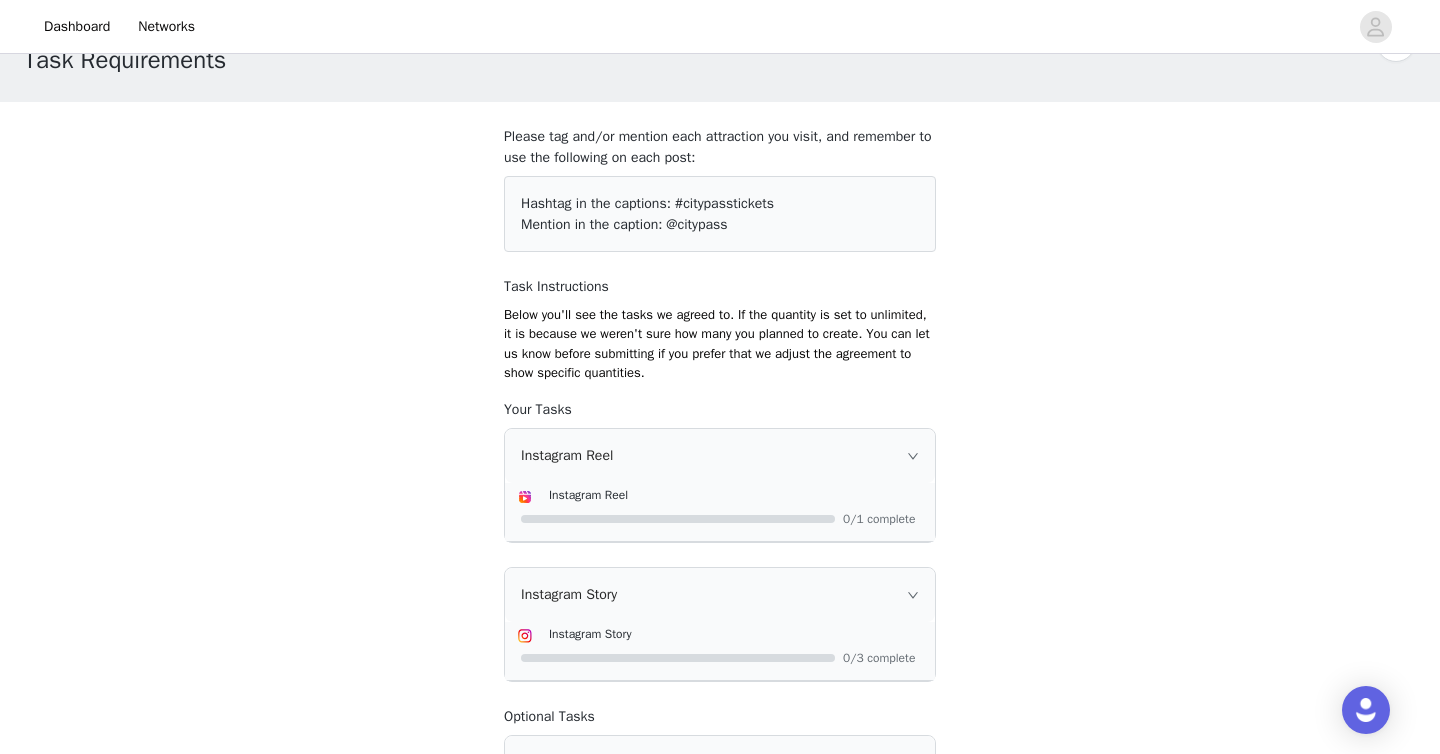 click 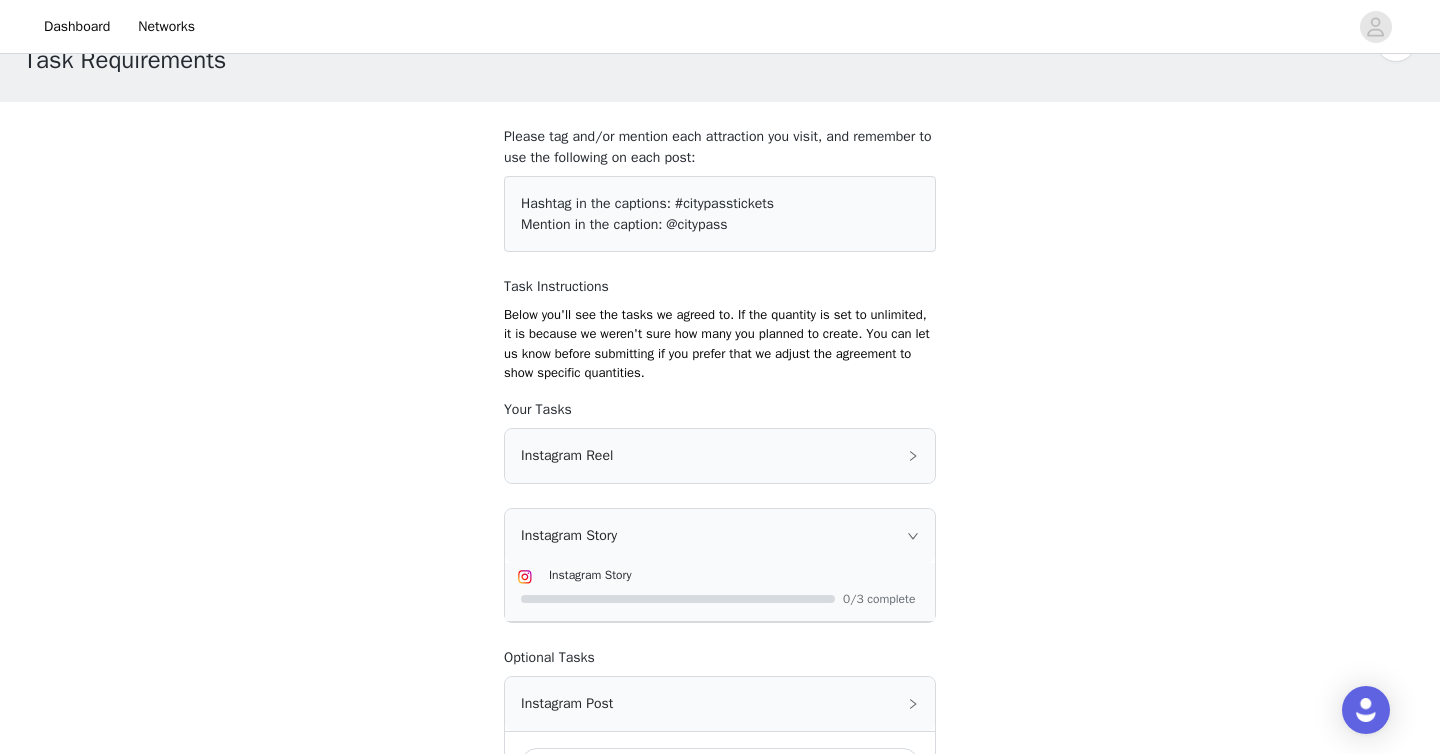 click 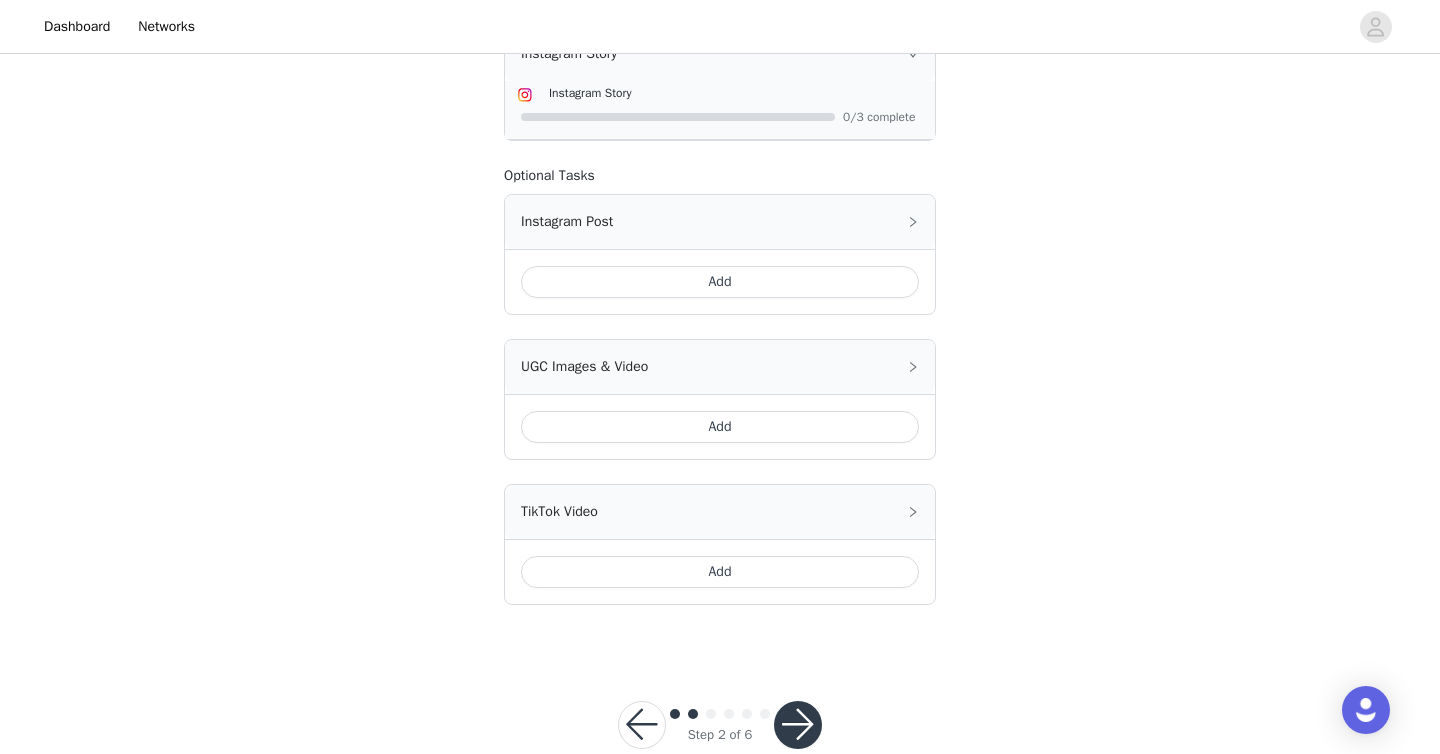 scroll, scrollTop: 643, scrollLeft: 0, axis: vertical 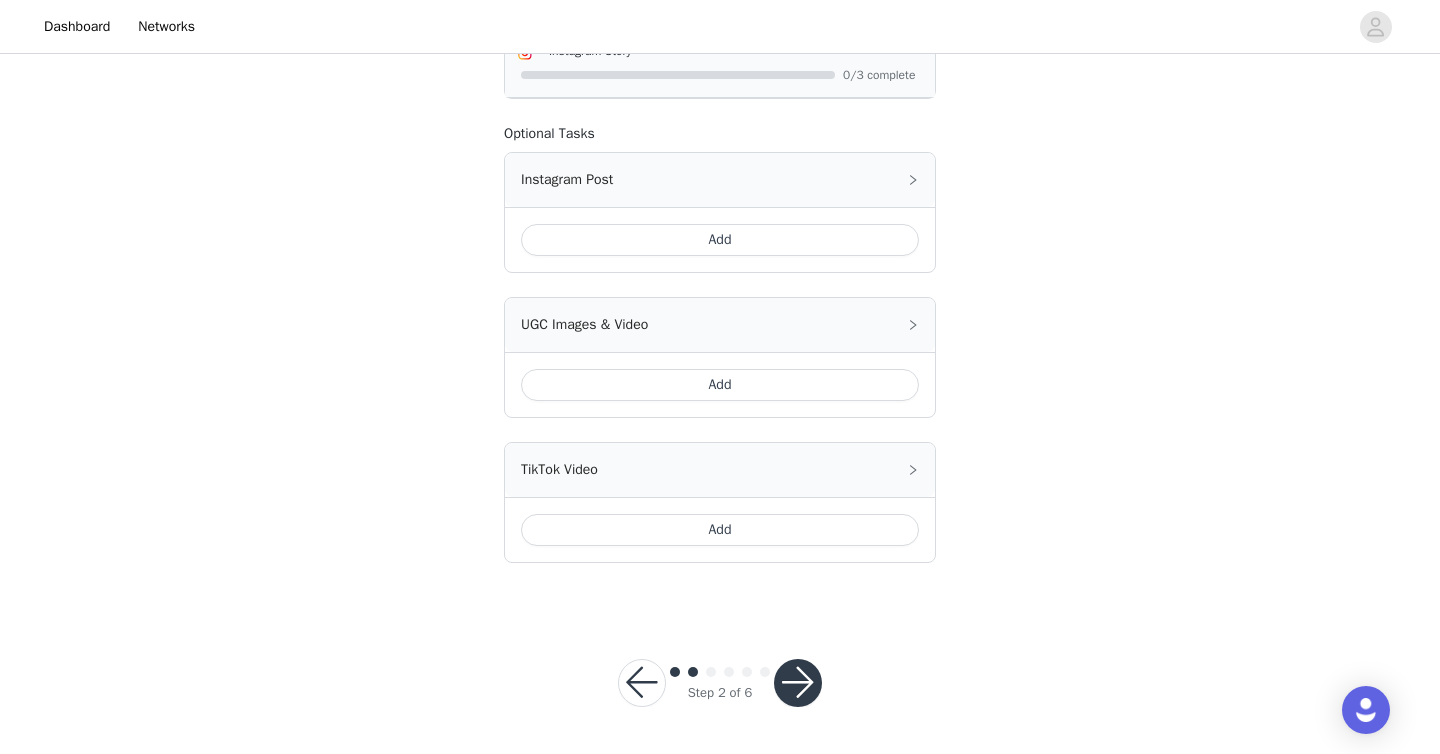 click at bounding box center [798, 683] 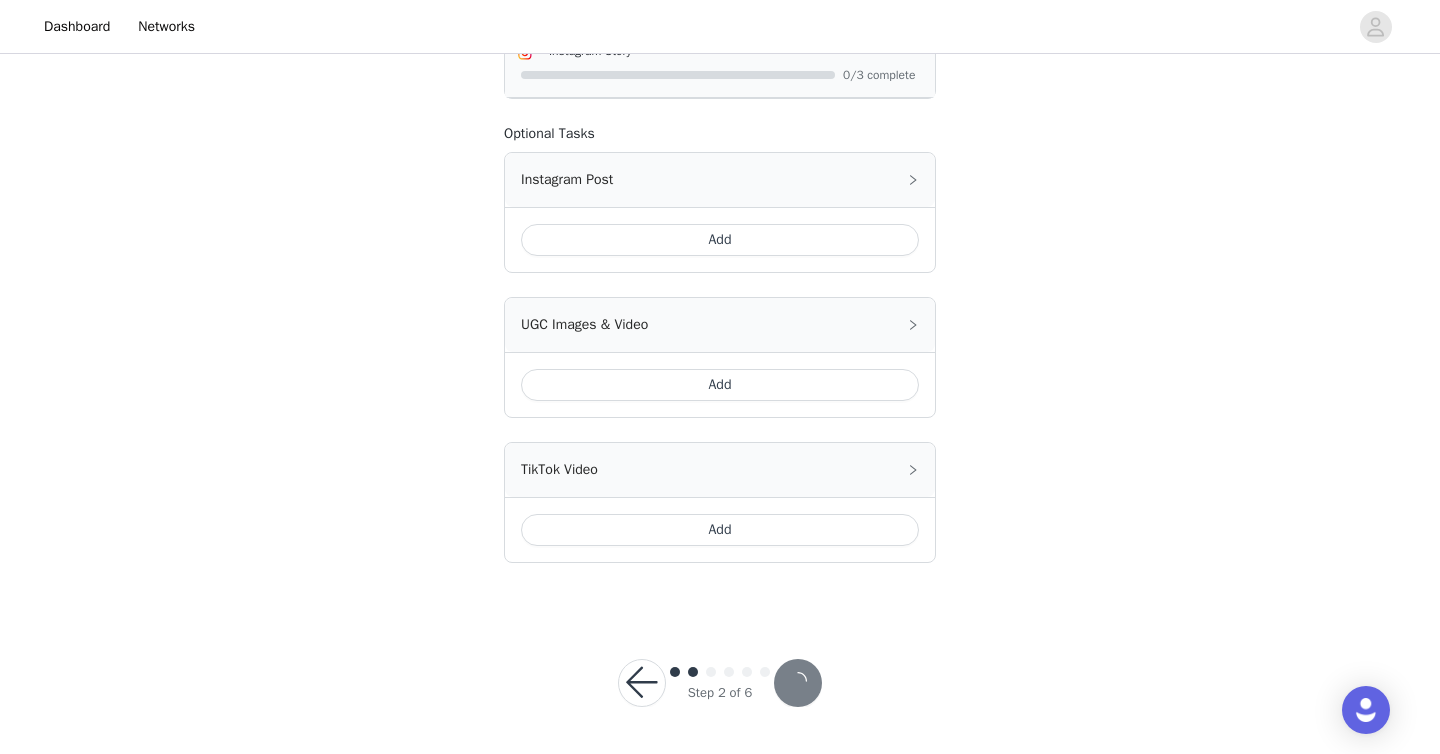 scroll, scrollTop: 0, scrollLeft: 0, axis: both 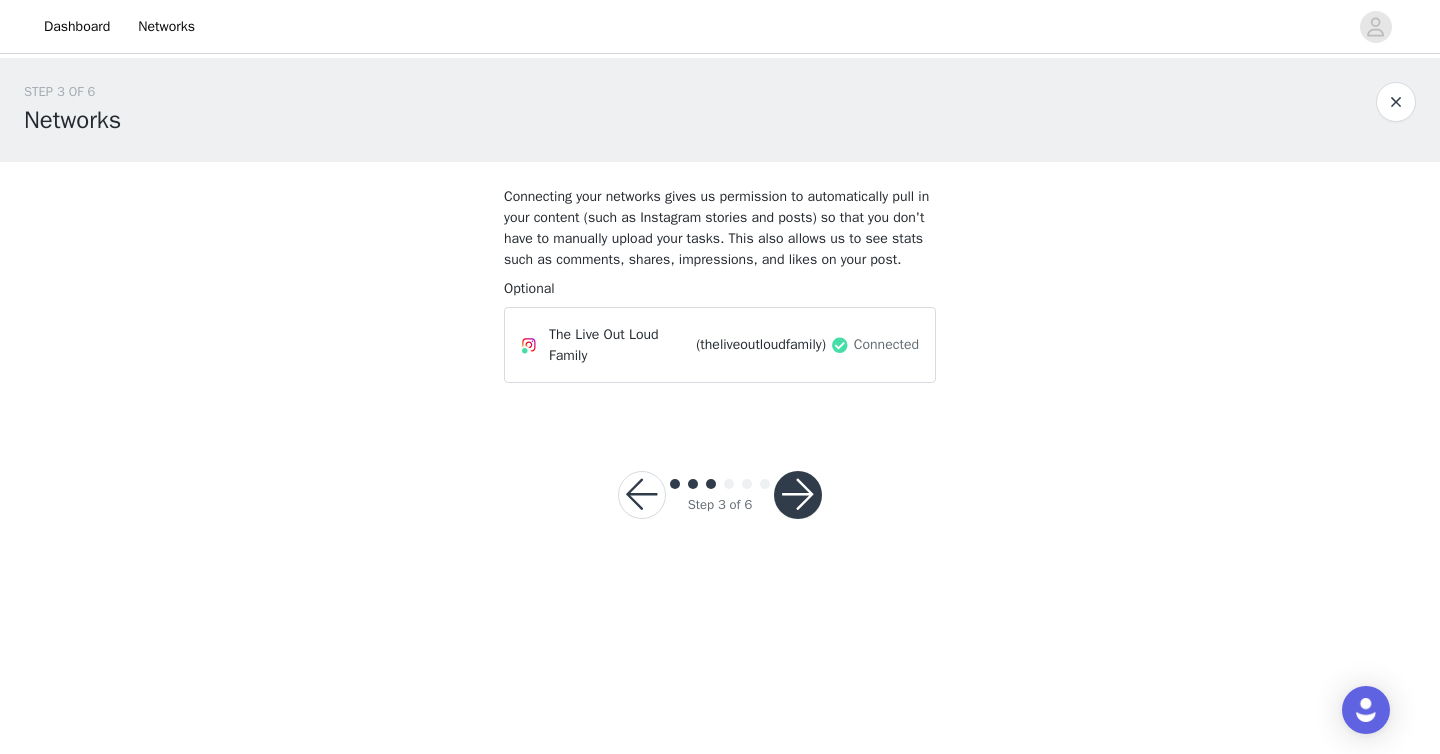 click at bounding box center [798, 495] 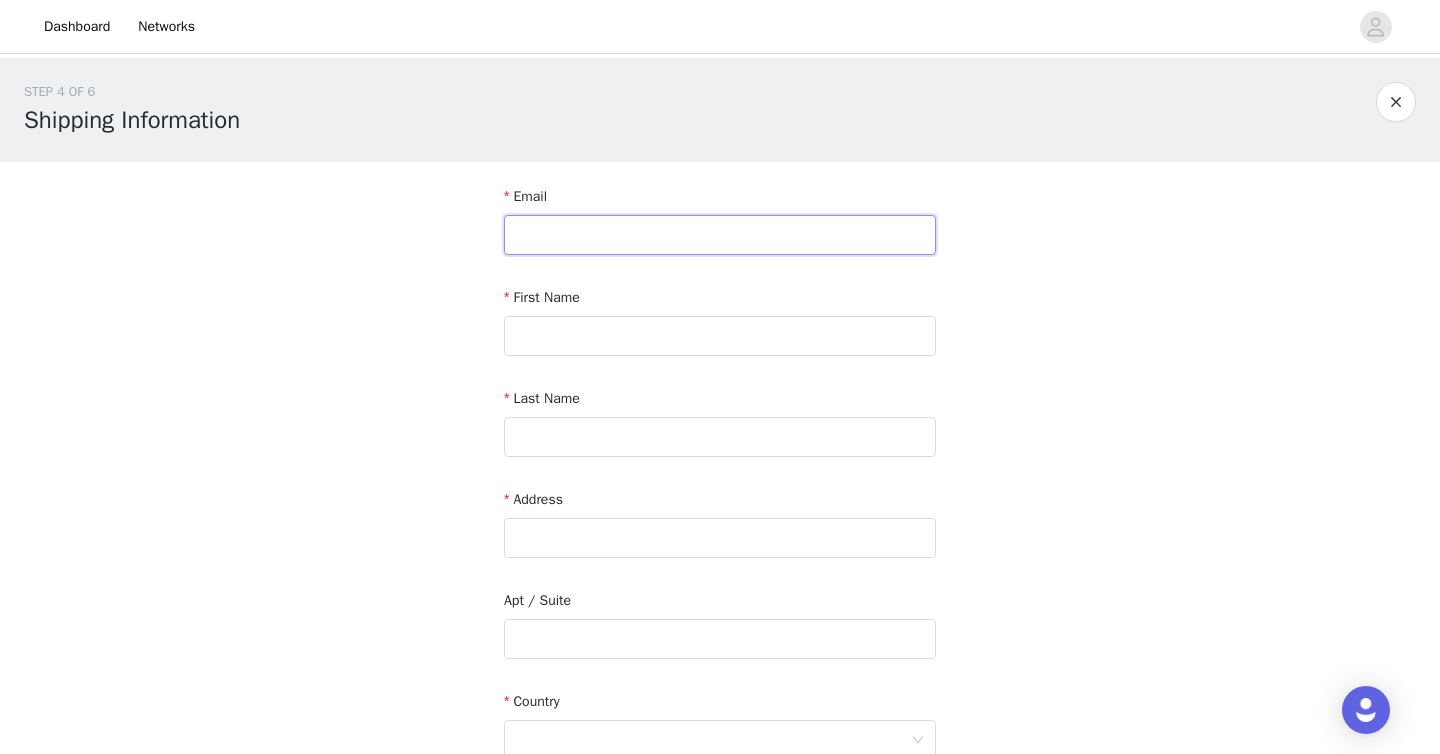 click at bounding box center (720, 235) 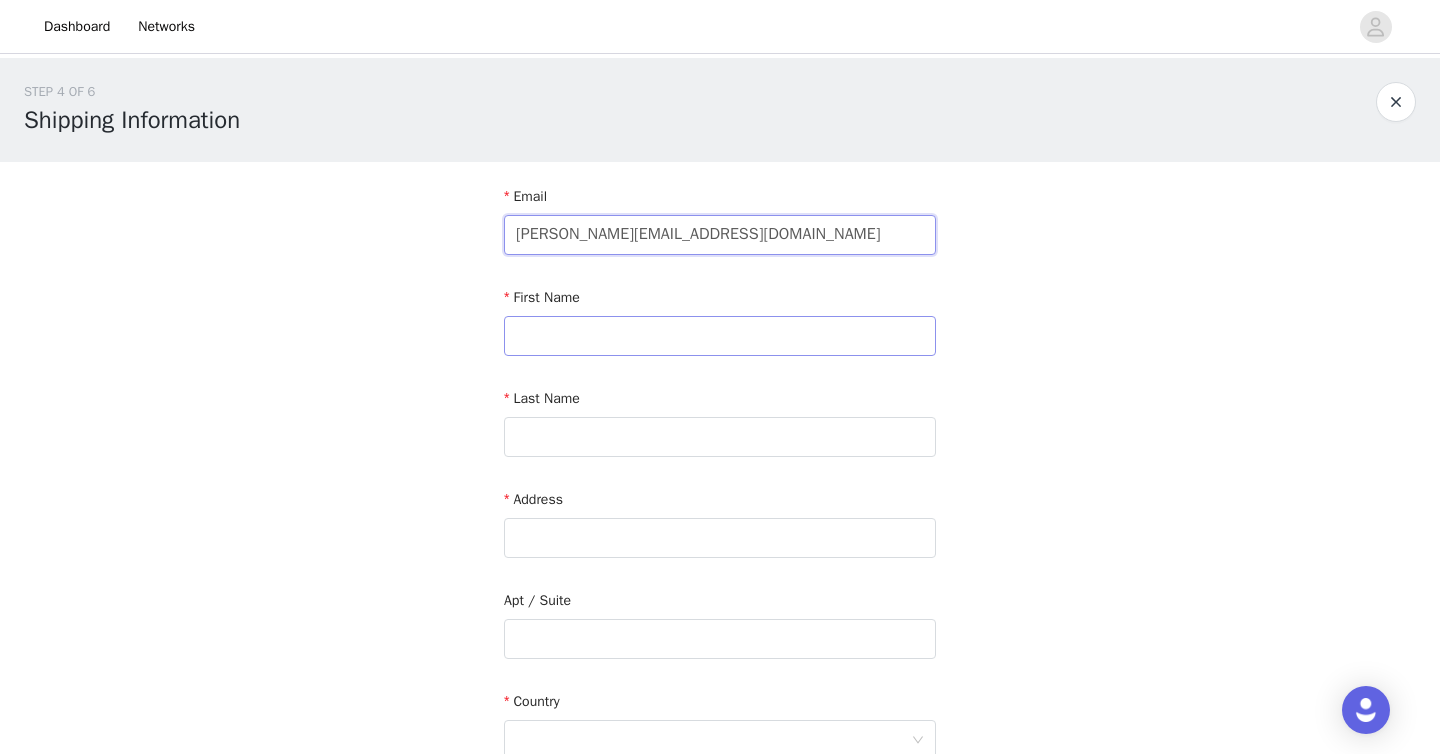 type on "[PERSON_NAME][EMAIL_ADDRESS][DOMAIN_NAME]" 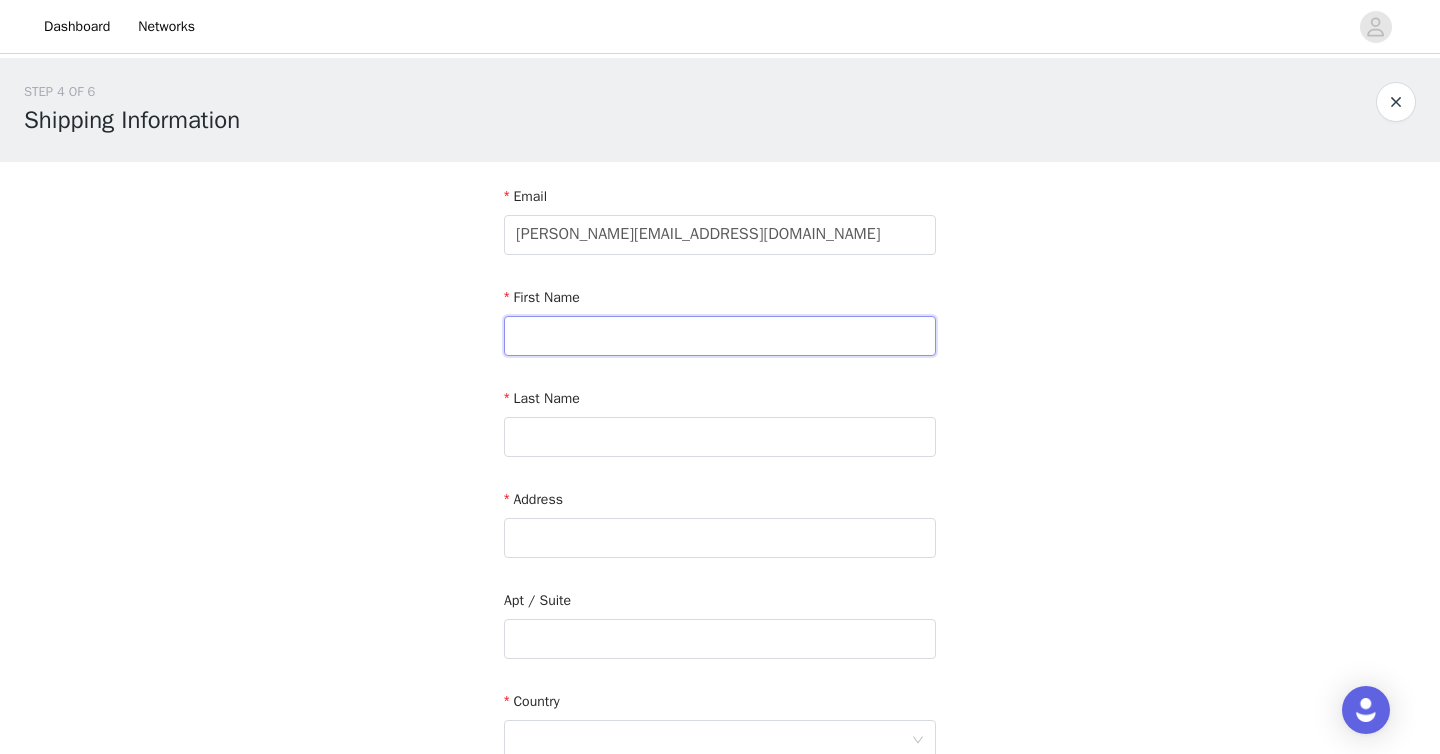 click at bounding box center [720, 336] 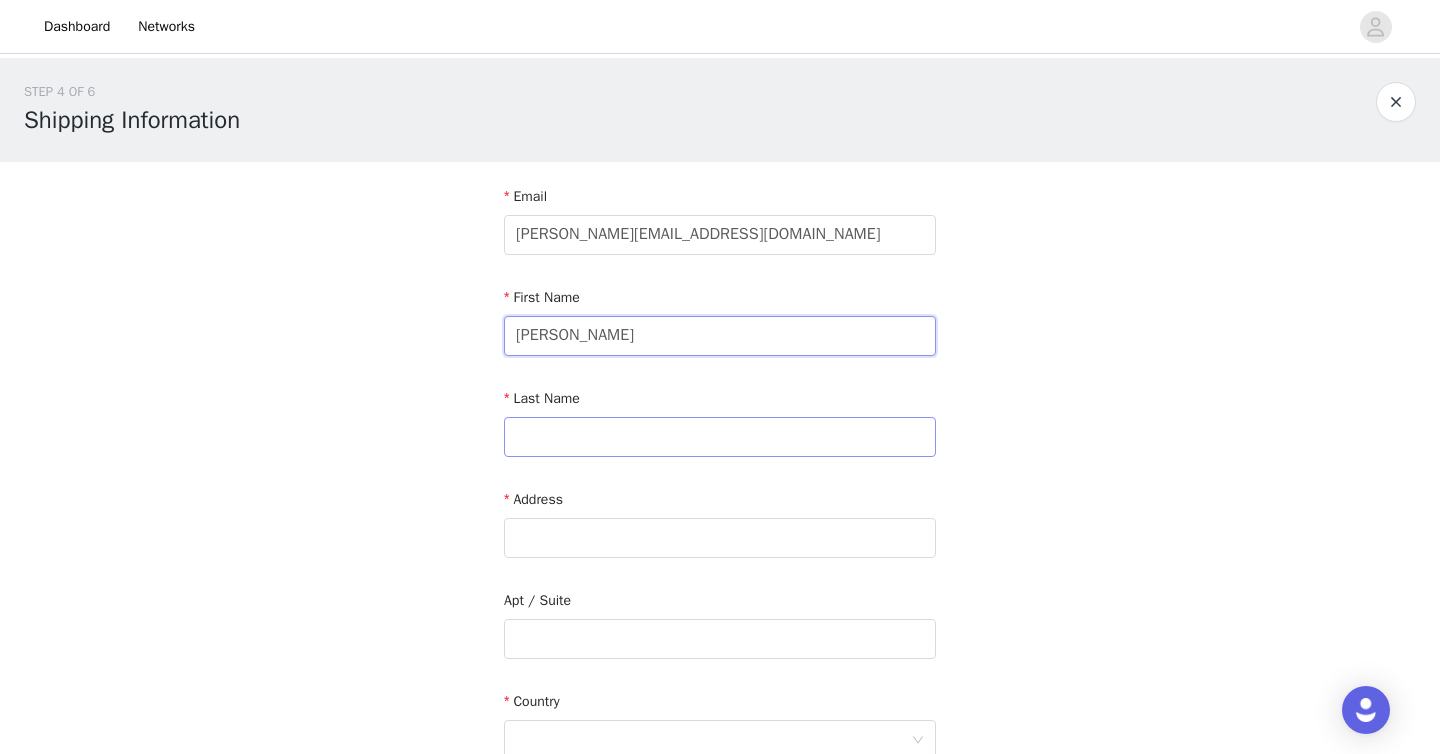 type on "[PERSON_NAME]" 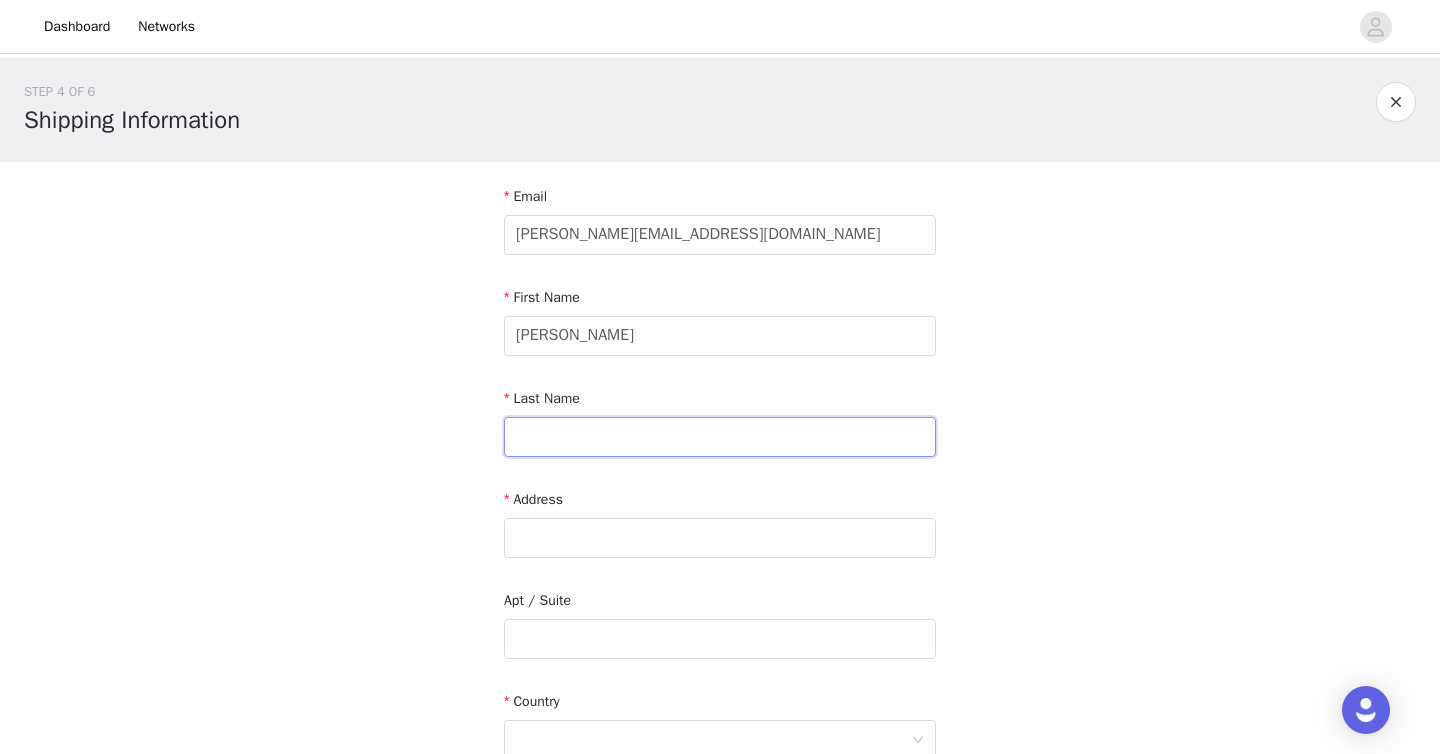click at bounding box center (720, 437) 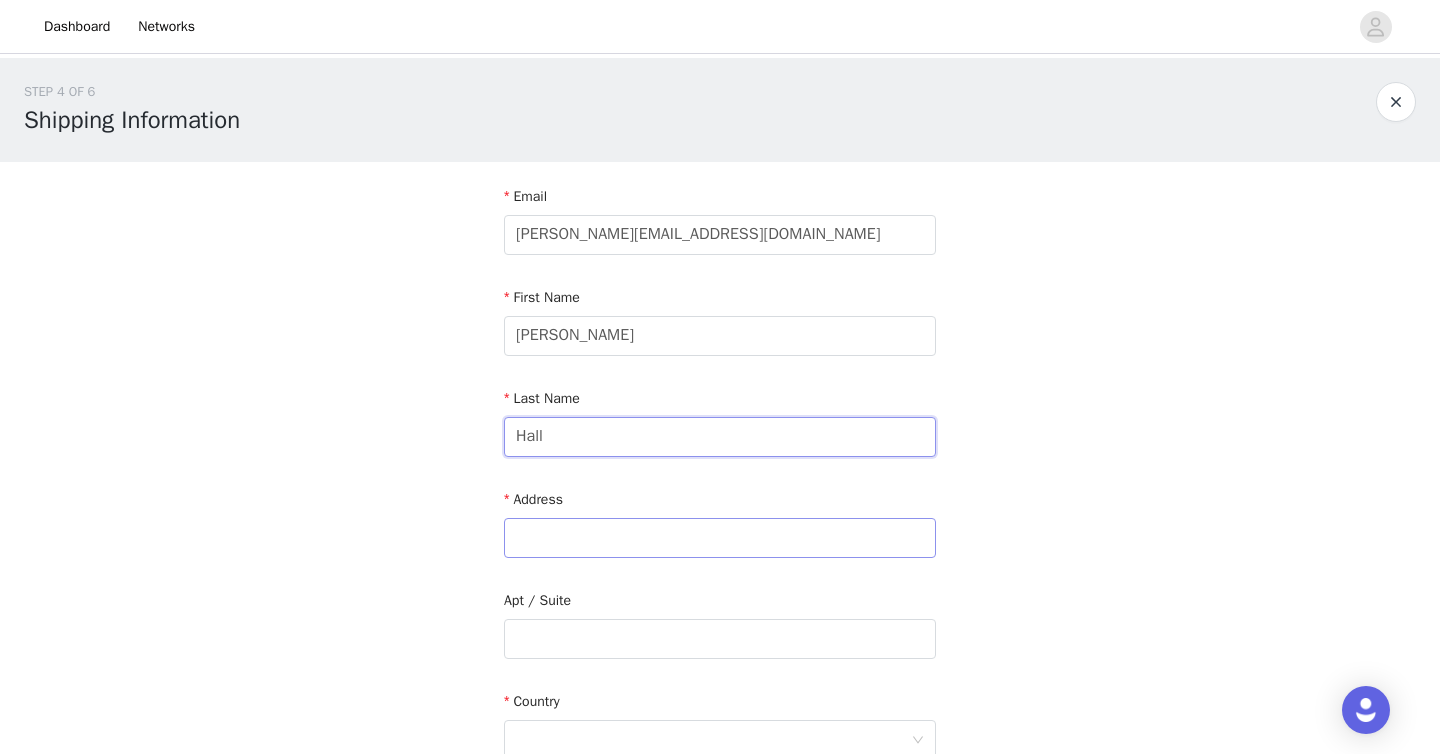 type on "Hall" 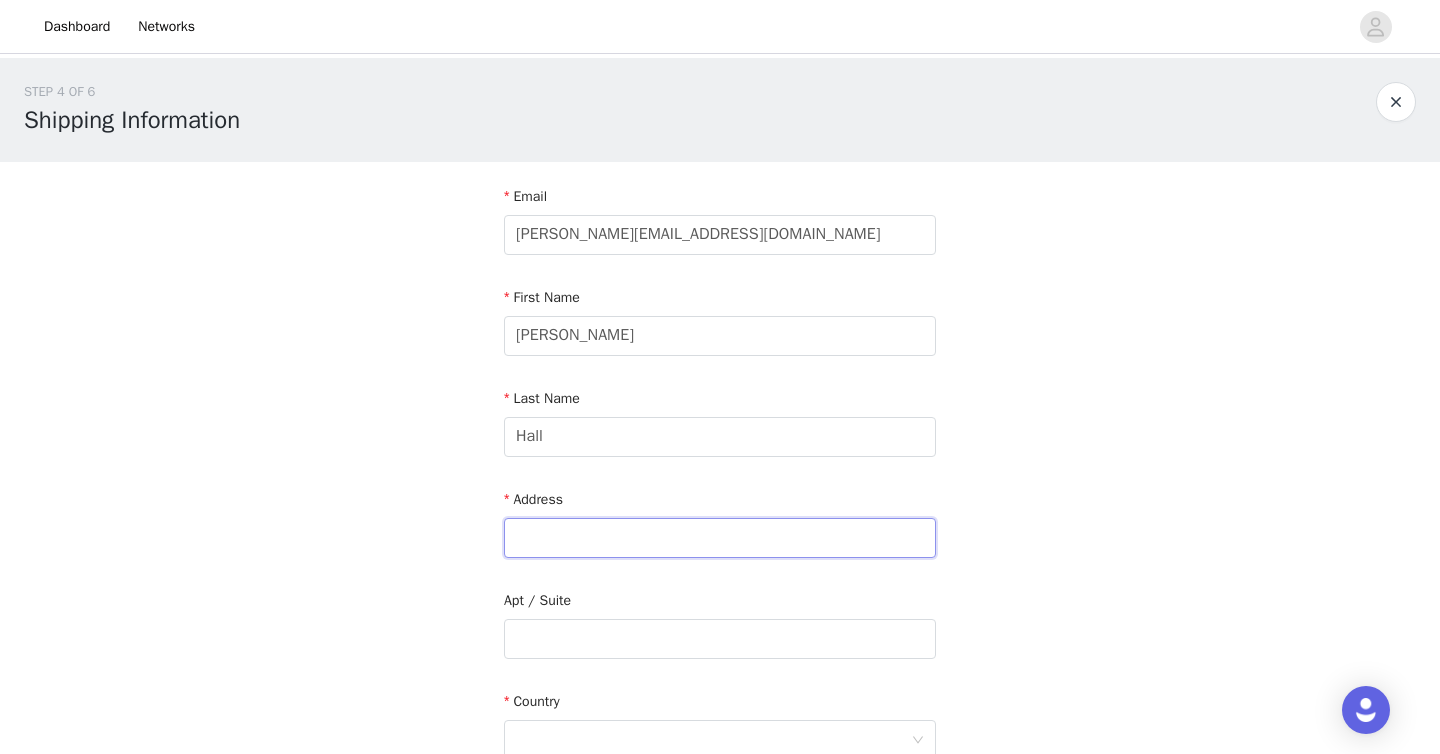 click at bounding box center [720, 538] 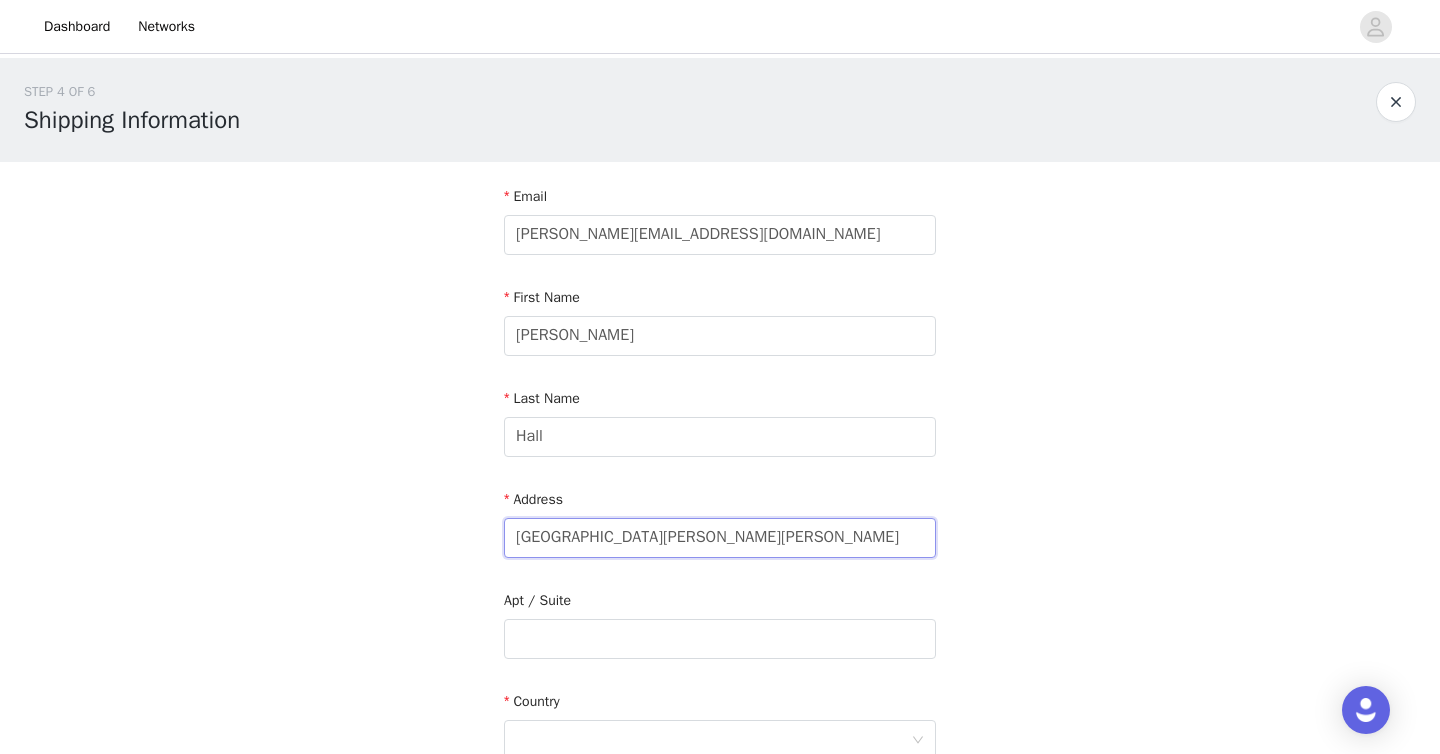 type on "[STREET_ADDRESS][PERSON_NAME]" 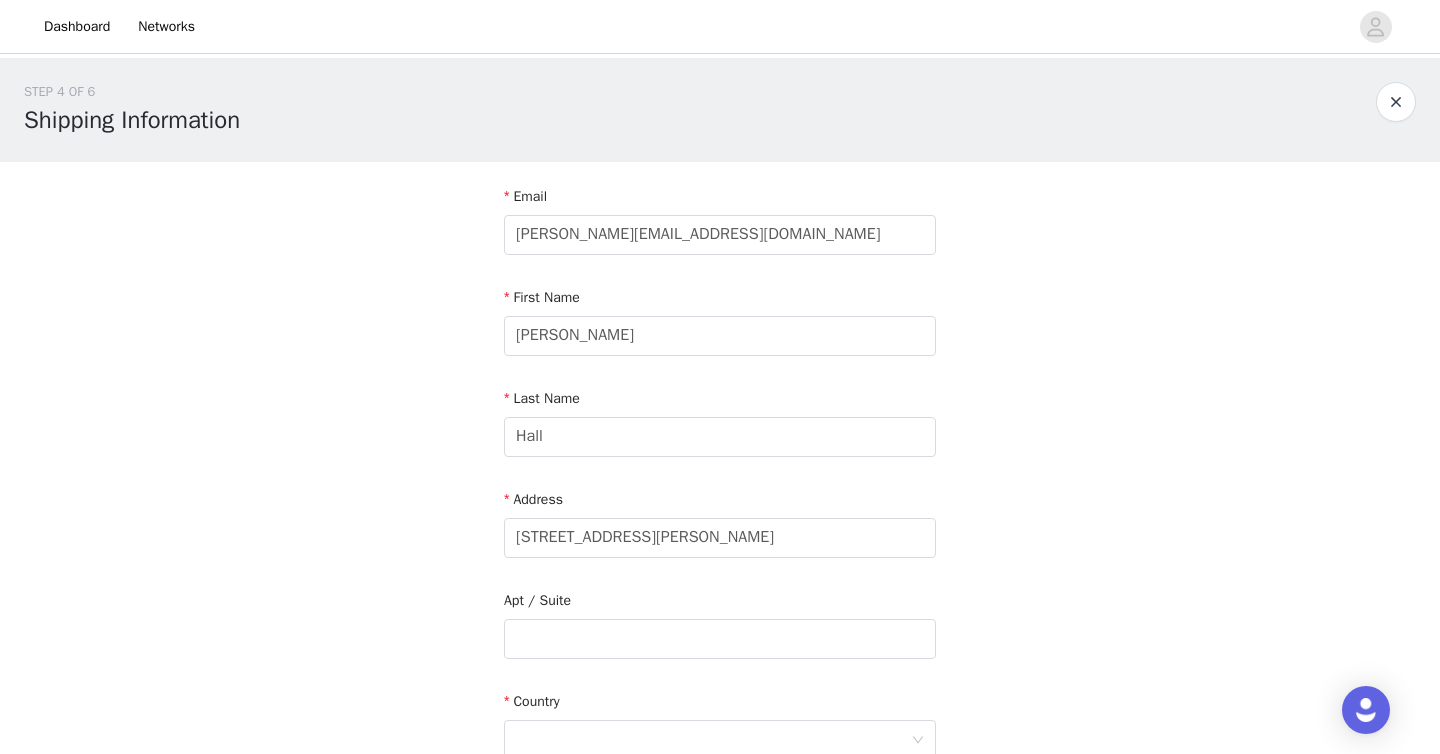 type on "Eagle" 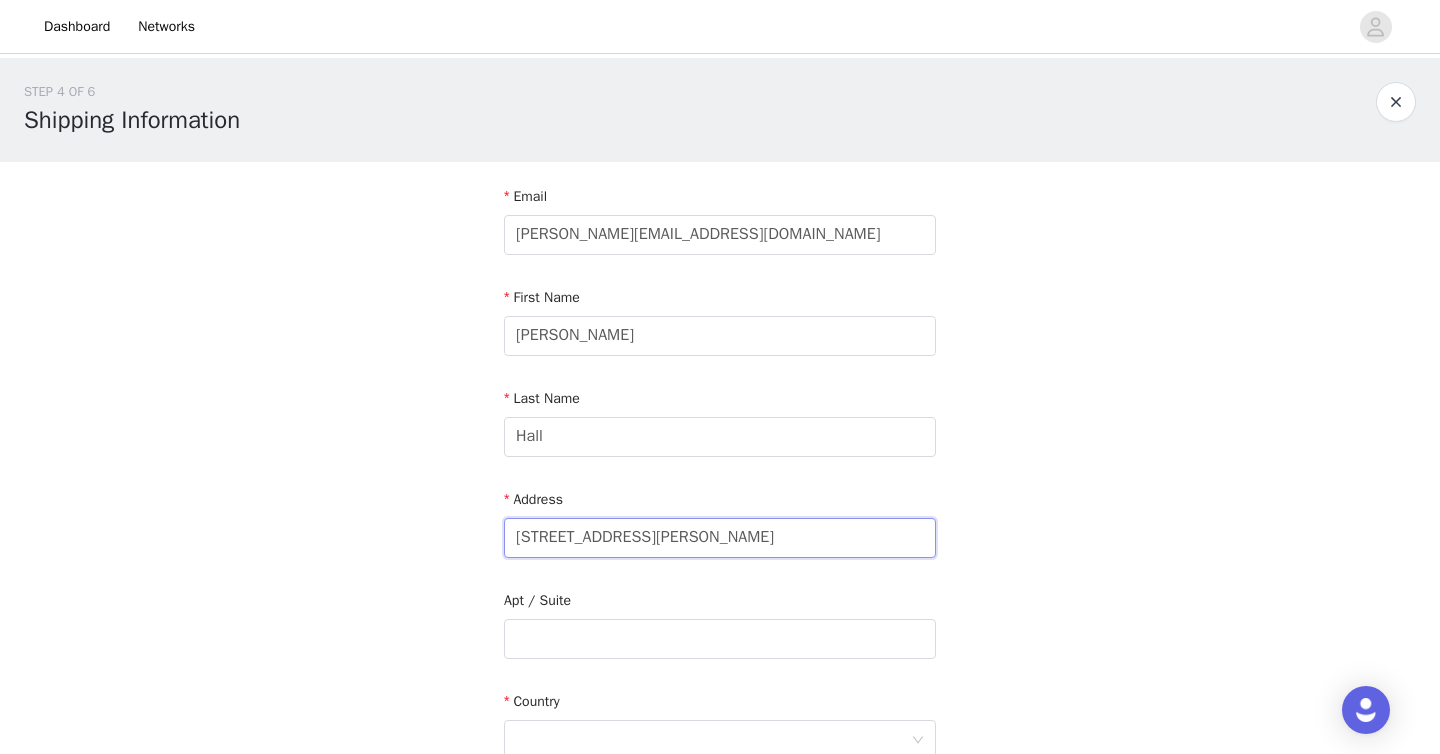 type on "[STREET_ADDRESS][PERSON_NAME]" 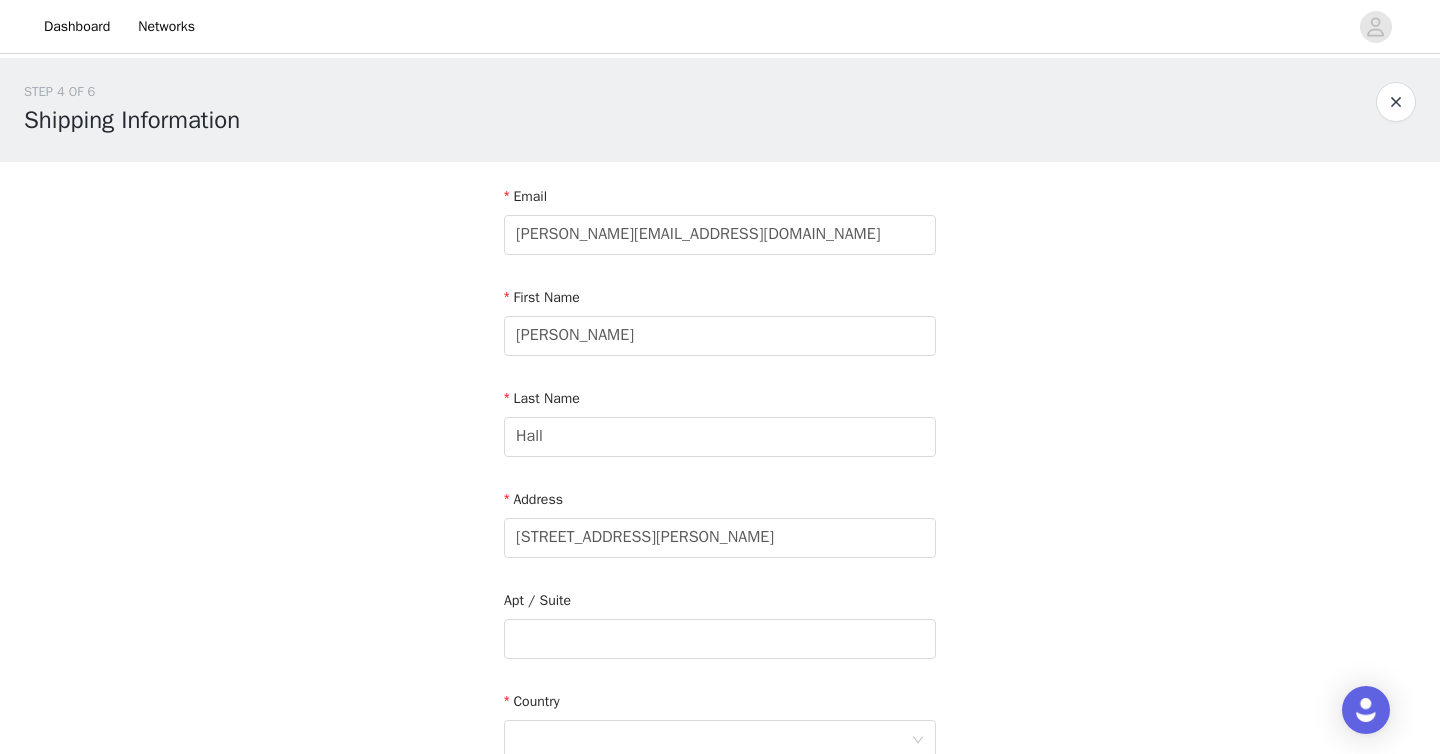click on "STEP 4 OF 6
Shipping Information
Email [PERSON_NAME][EMAIL_ADDRESS][DOMAIN_NAME]   First Name [PERSON_NAME]   Last Name [PERSON_NAME]   Address [STREET_ADDRESS][PERSON_NAME]   Phone Number [PHONE_NUMBER]" at bounding box center (720, 588) 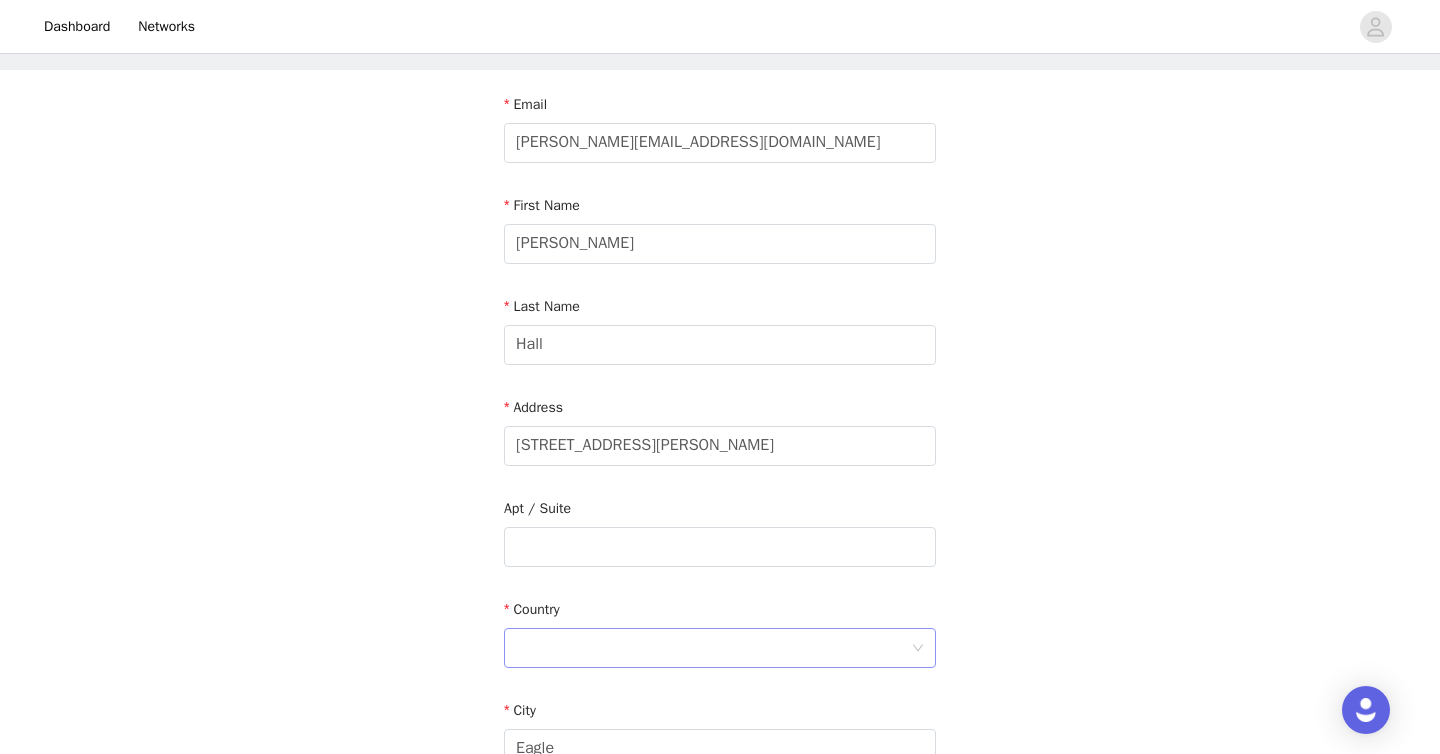 scroll, scrollTop: 93, scrollLeft: 0, axis: vertical 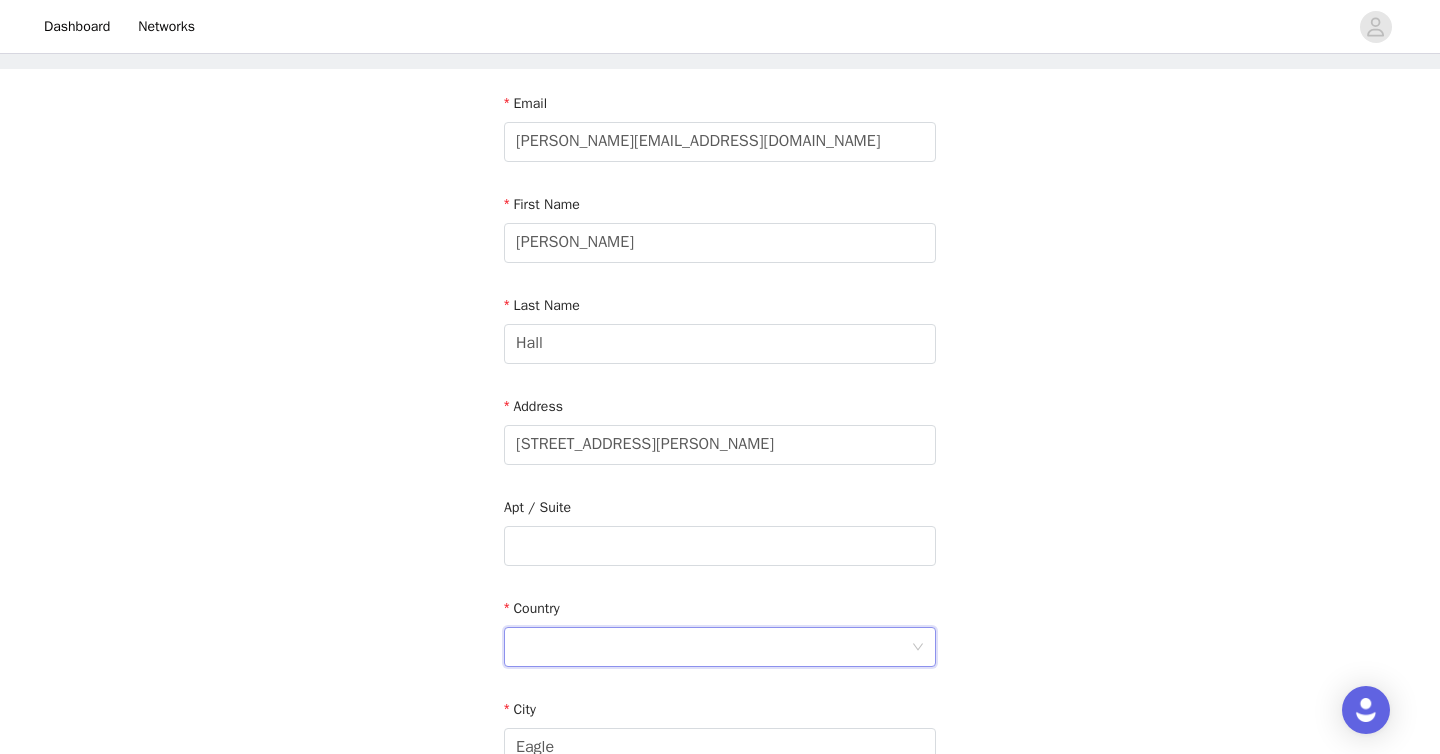 click at bounding box center [713, 647] 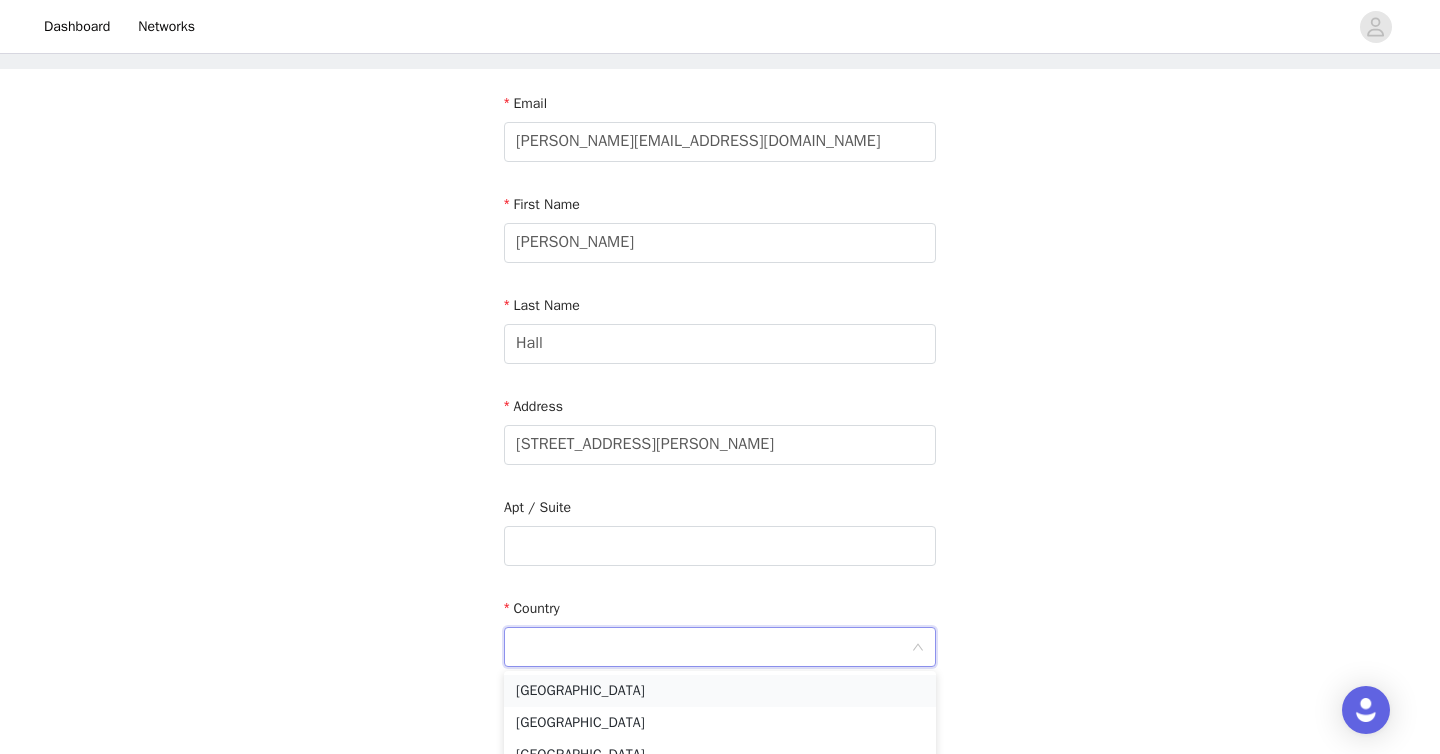 click on "[GEOGRAPHIC_DATA]" at bounding box center (720, 691) 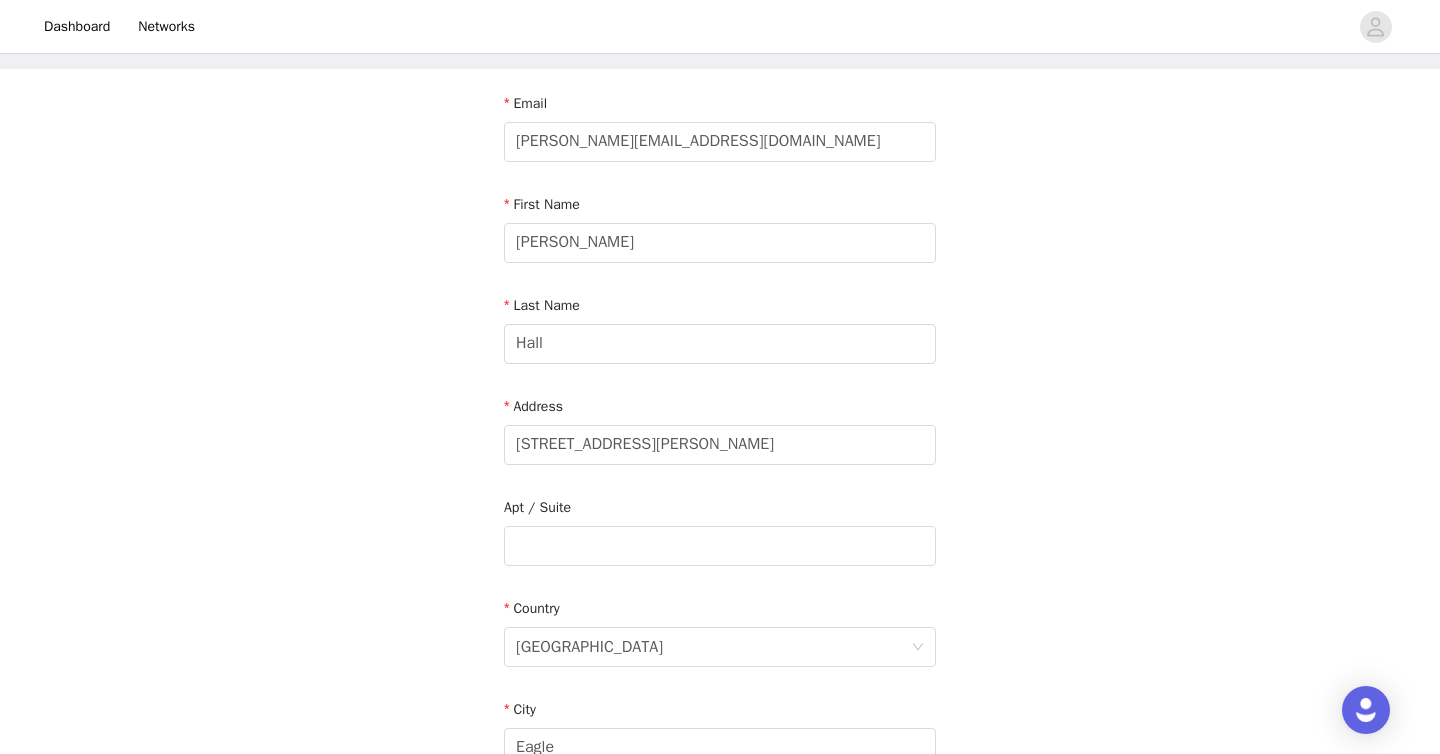 click on "STEP 4 OF 6
Shipping Information
Email [PERSON_NAME][EMAIL_ADDRESS][DOMAIN_NAME]   First Name [PERSON_NAME]   Last Name [PERSON_NAME]   Address [STREET_ADDRESS][PERSON_NAME]   Phone Number [PHONE_NUMBER]" at bounding box center (720, 546) 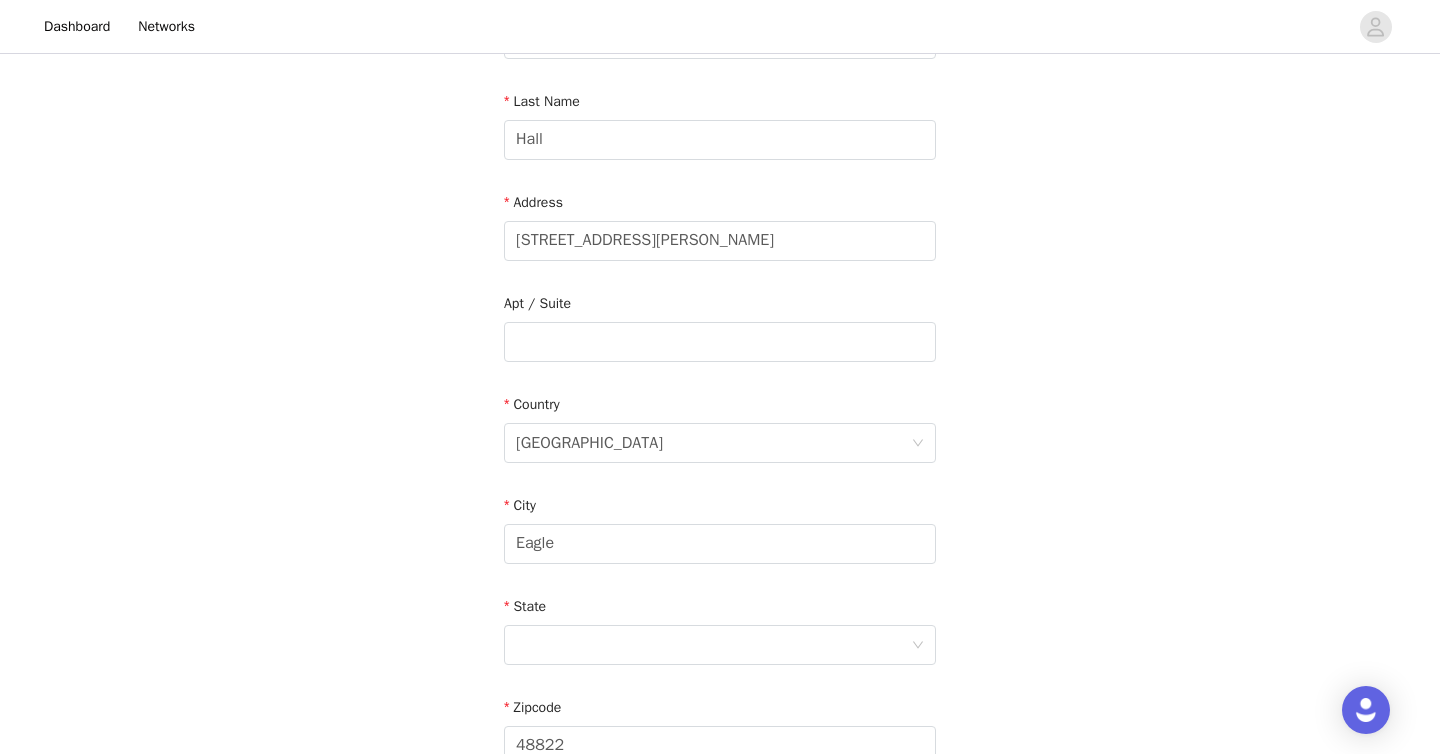 scroll, scrollTop: 413, scrollLeft: 0, axis: vertical 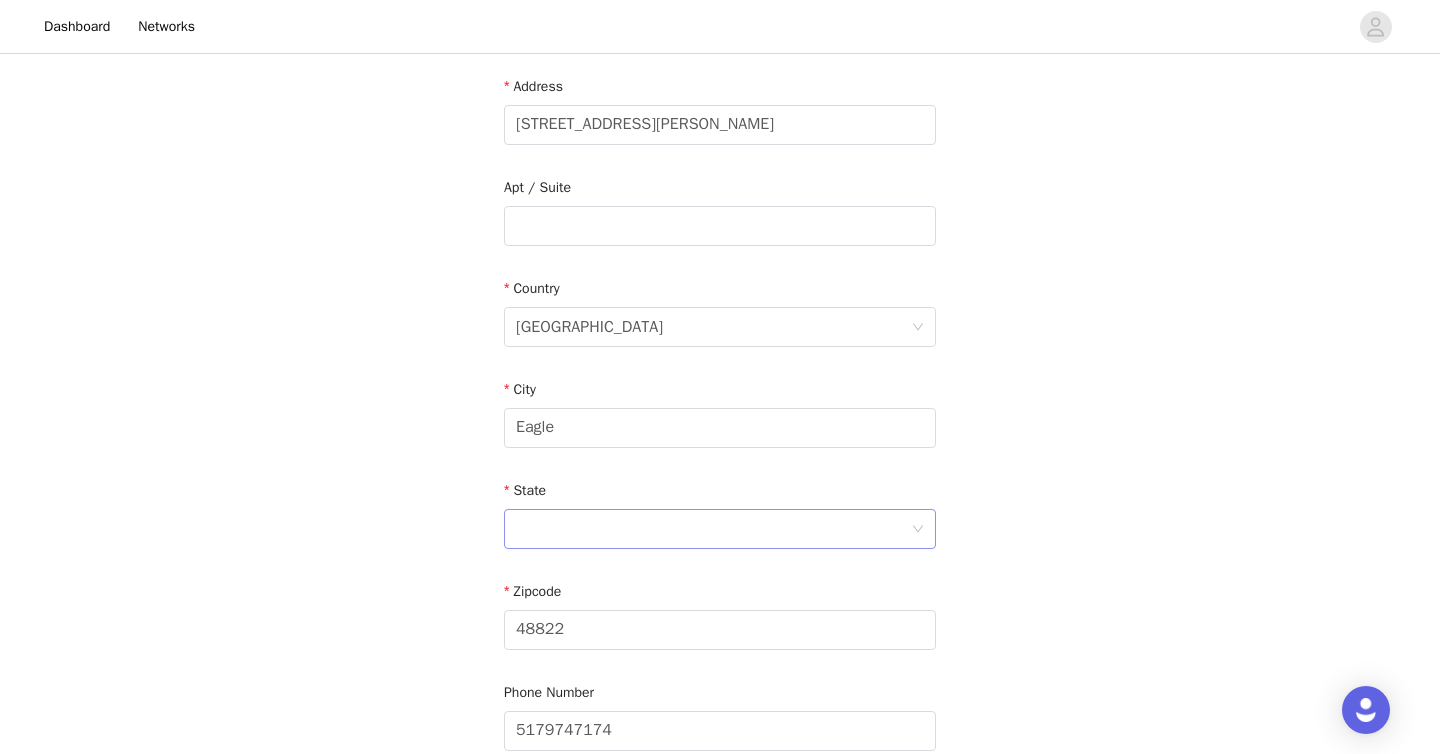 click at bounding box center (713, 529) 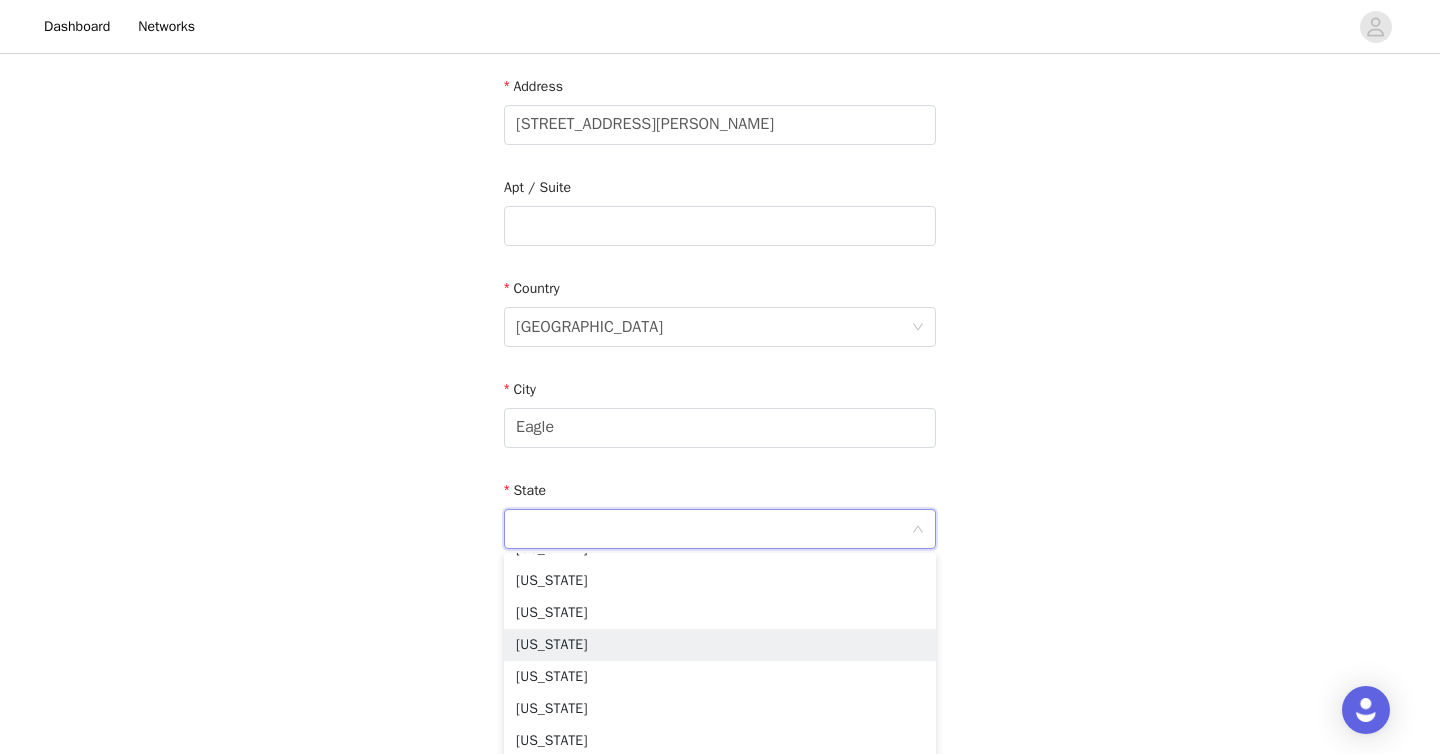 scroll, scrollTop: 1742, scrollLeft: 0, axis: vertical 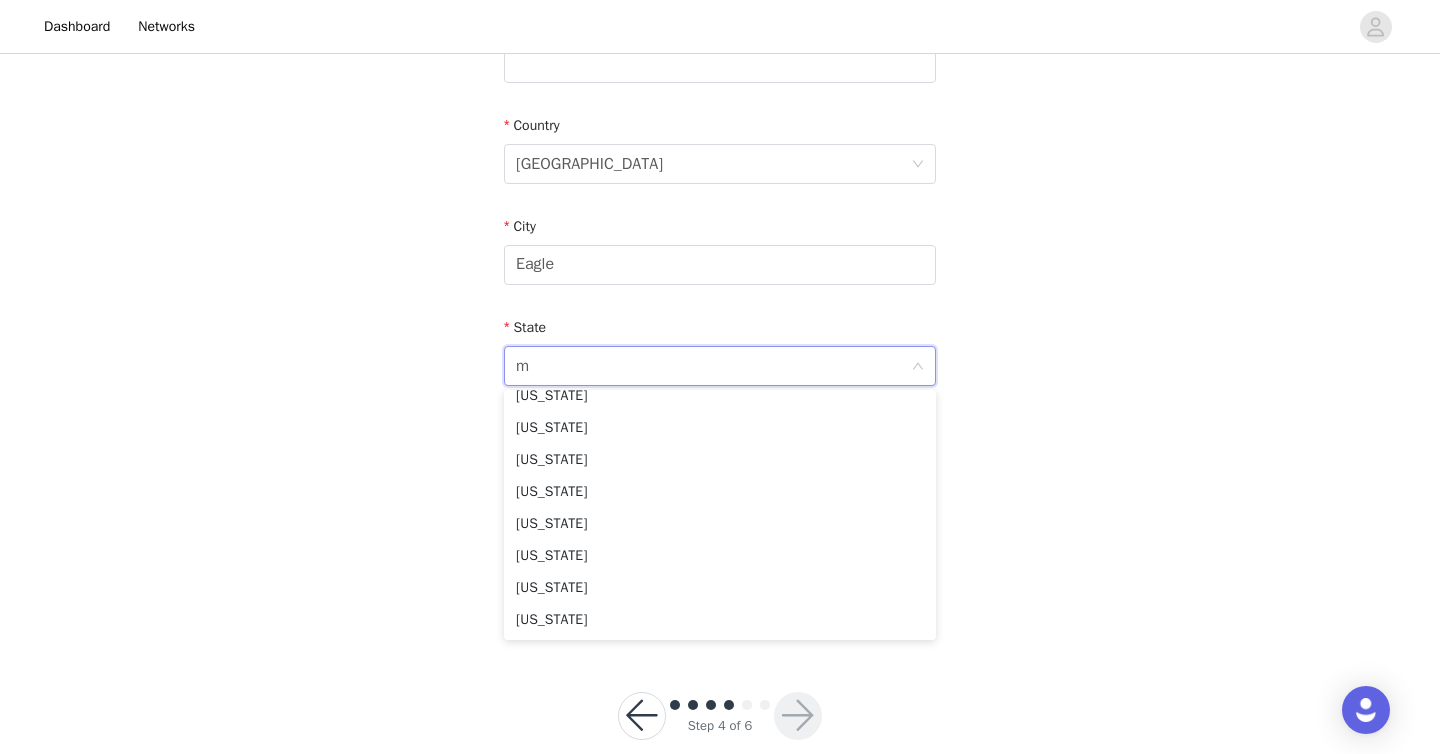 type on "mi" 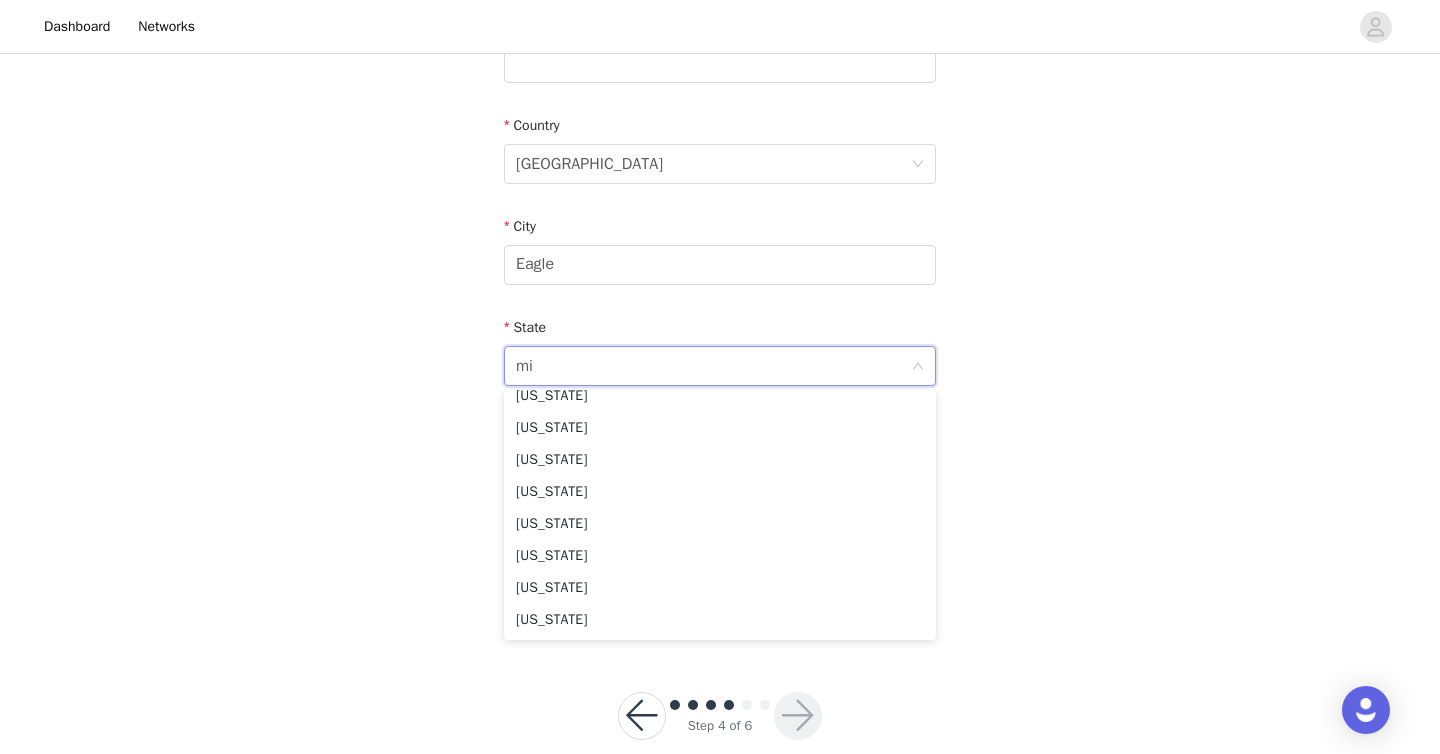 scroll, scrollTop: 0, scrollLeft: 0, axis: both 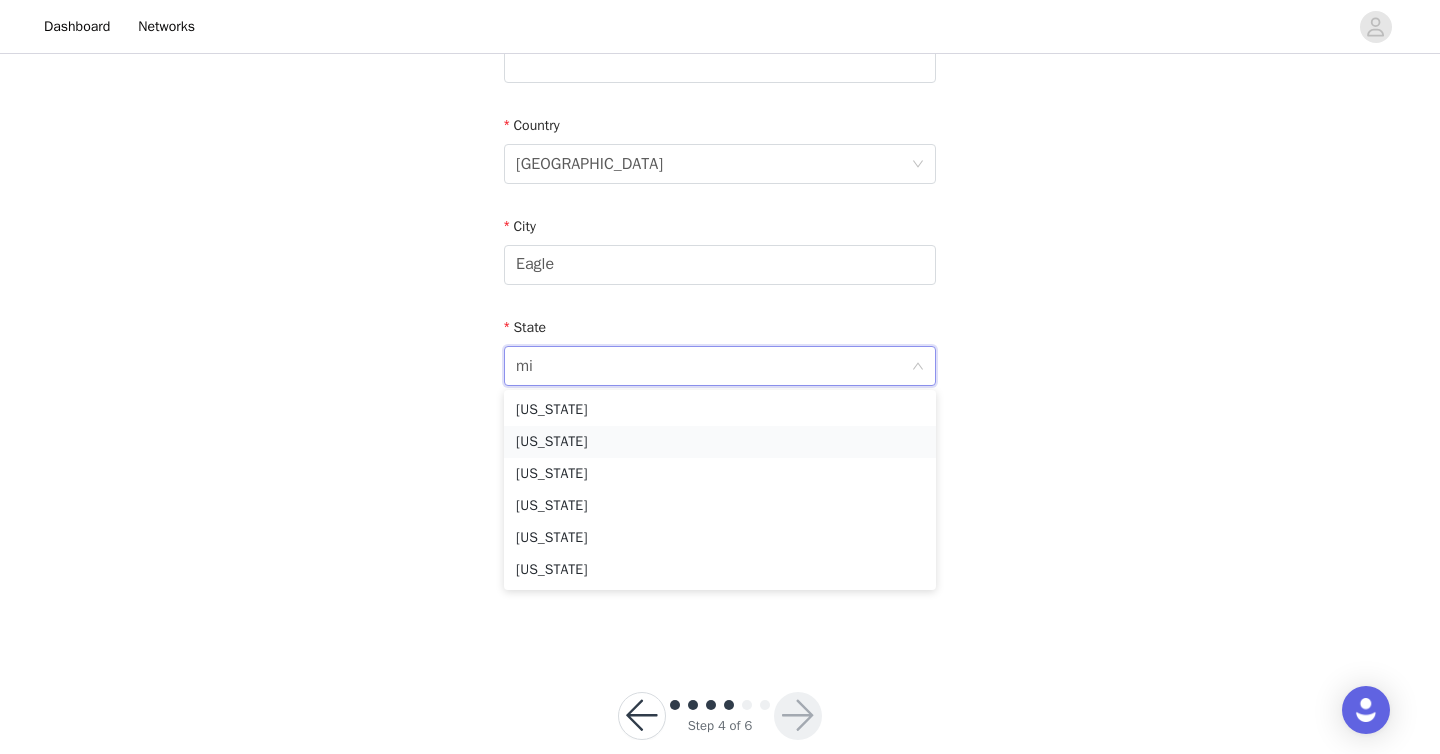 click on "[US_STATE]" at bounding box center [720, 442] 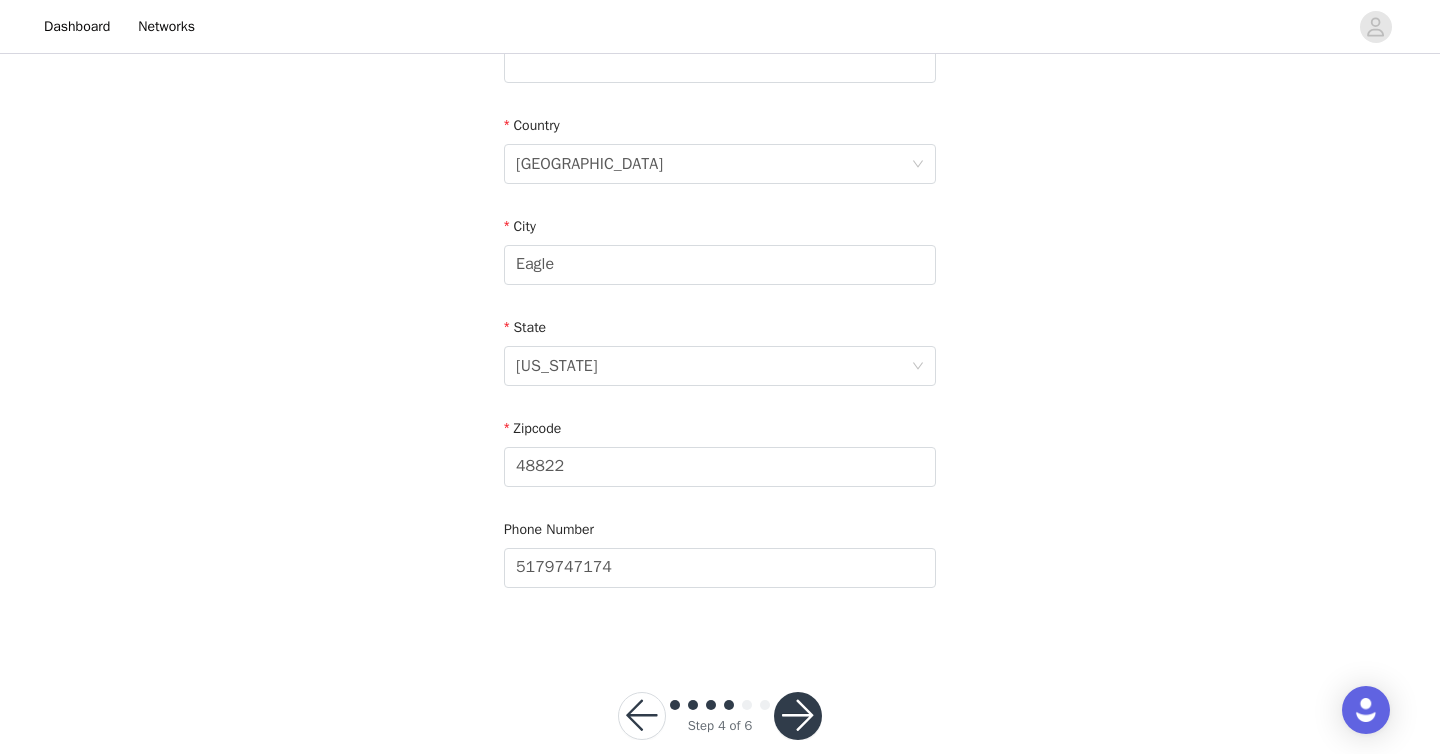click on "STEP 4 OF 6
Shipping Information
Email [PERSON_NAME][EMAIL_ADDRESS][DOMAIN_NAME]   First Name [PERSON_NAME]   Last Name [PERSON_NAME]   Address [STREET_ADDRESS][PERSON_NAME][US_STATE]   Phone Number [PHONE_NUMBER]" at bounding box center (720, 63) 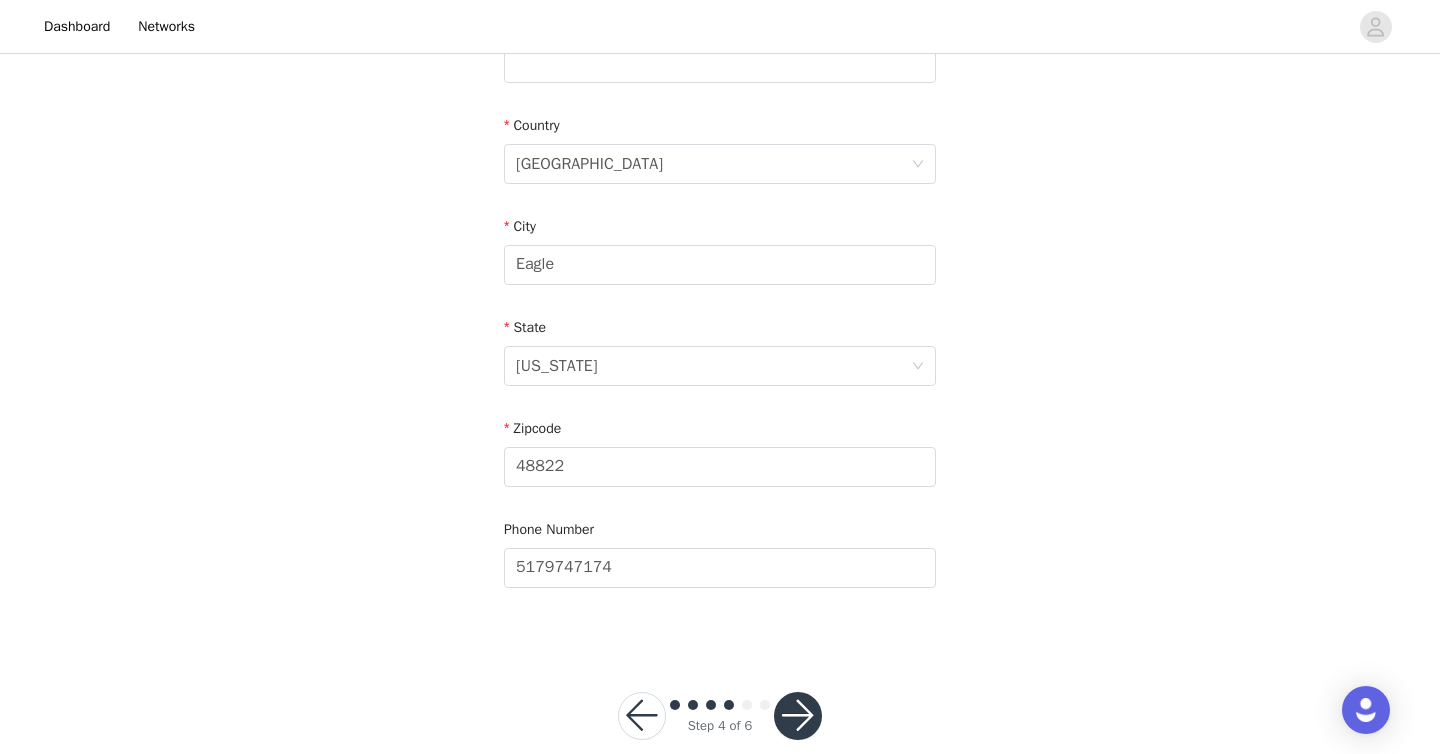 scroll, scrollTop: 609, scrollLeft: 0, axis: vertical 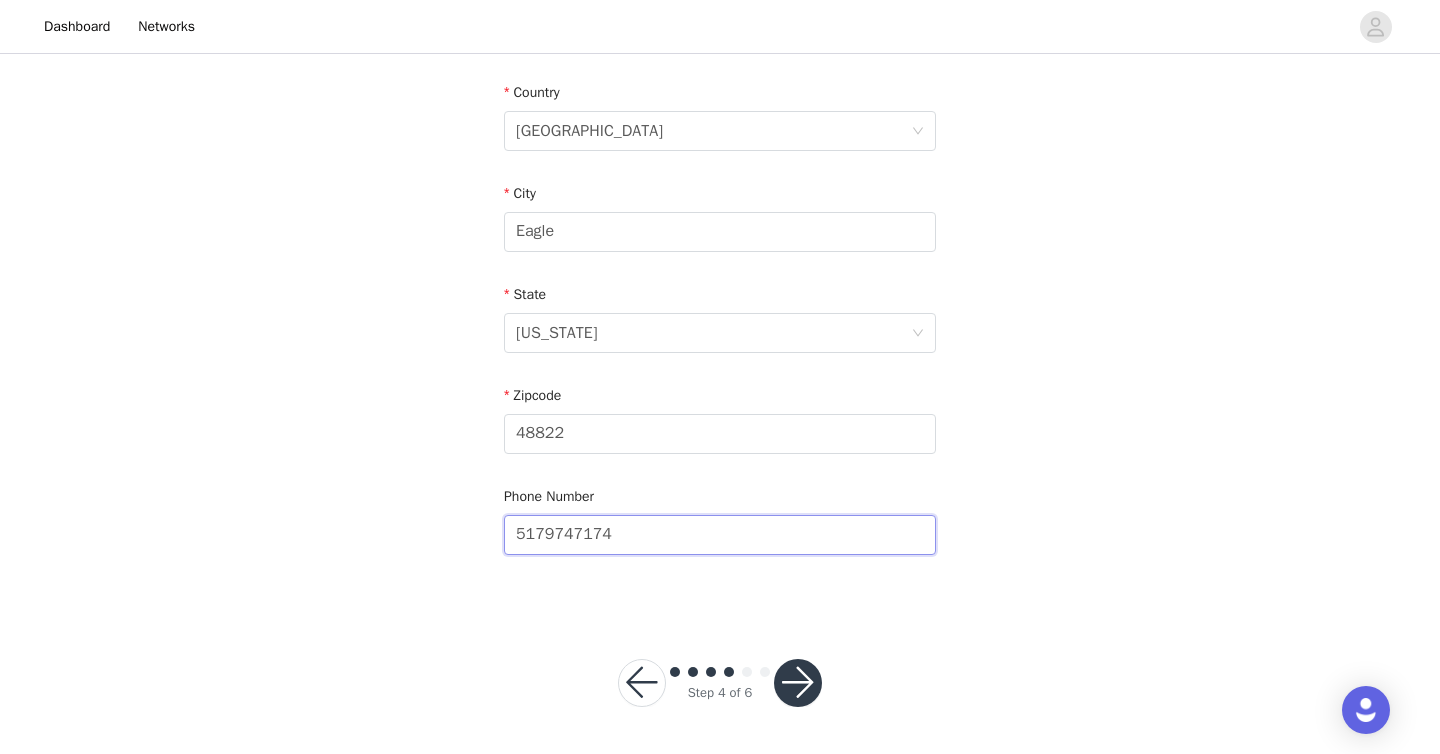 click on "5179747174" at bounding box center [720, 535] 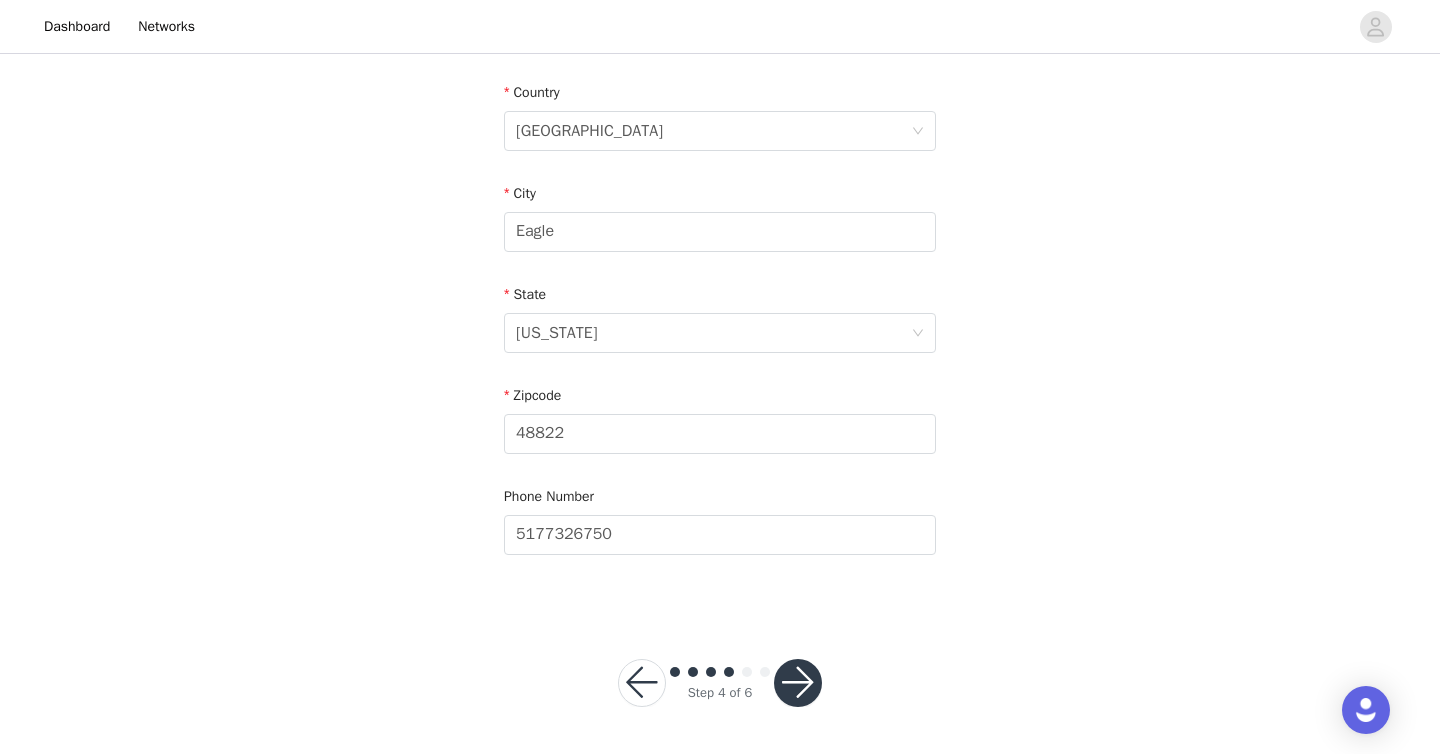 click on "STEP 4 OF 6
Shipping Information
Email [PERSON_NAME][EMAIL_ADDRESS][DOMAIN_NAME]   First Name [PERSON_NAME]   Last Name [PERSON_NAME]   Address [STREET_ADDRESS][PERSON_NAME][US_STATE]   Phone Number [PHONE_NUMBER]
Step 4 of 6" at bounding box center [720, 102] 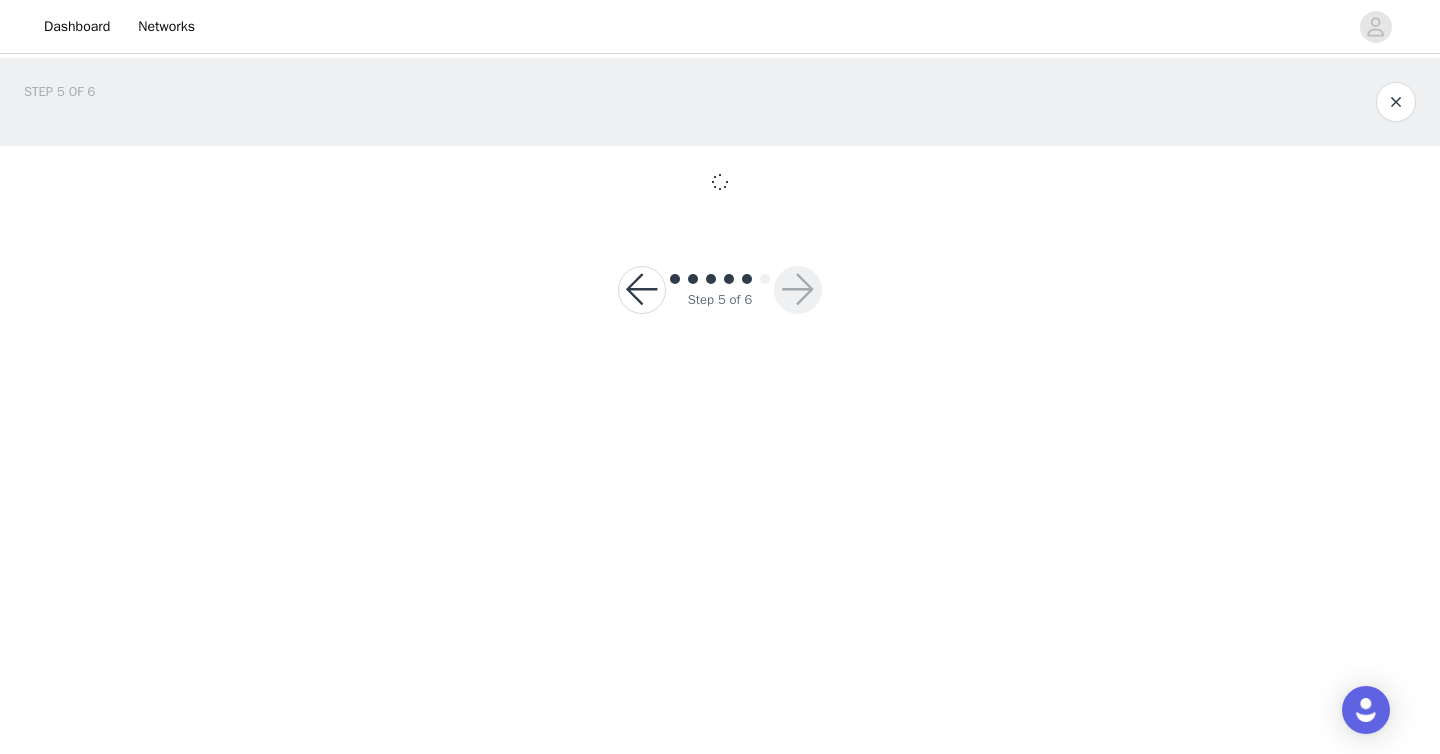 scroll, scrollTop: 0, scrollLeft: 0, axis: both 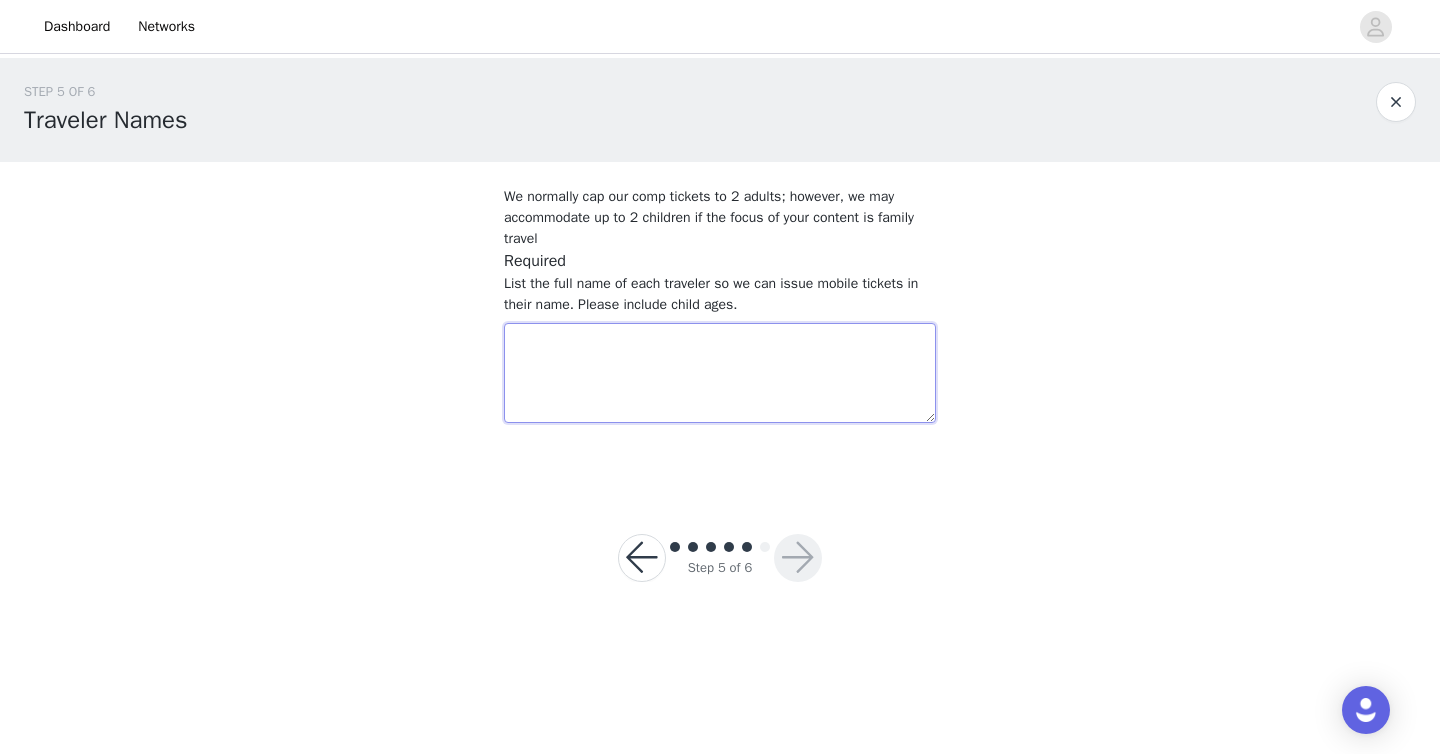 click at bounding box center (720, 373) 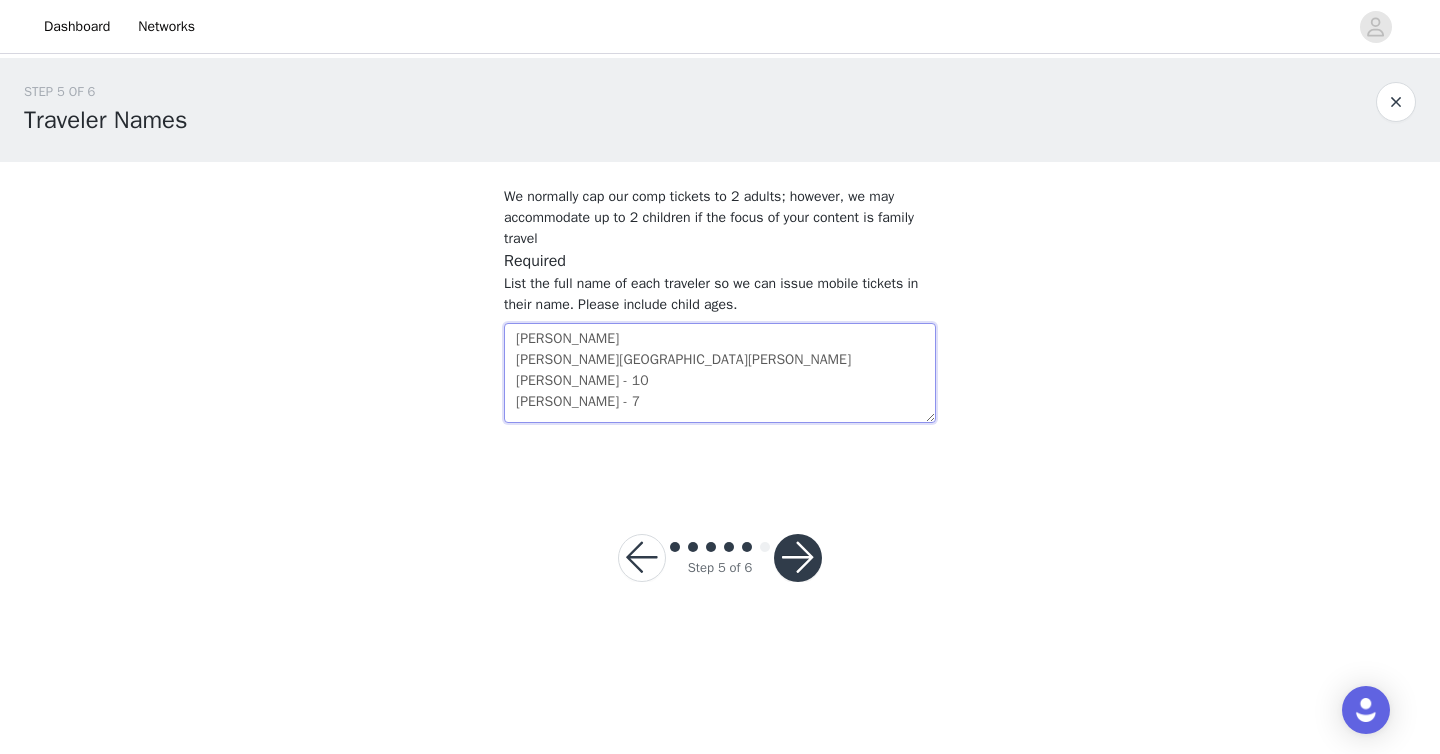type on "[PERSON_NAME]
[PERSON_NAME][GEOGRAPHIC_DATA][PERSON_NAME]
[PERSON_NAME] - 10
[PERSON_NAME] - 7" 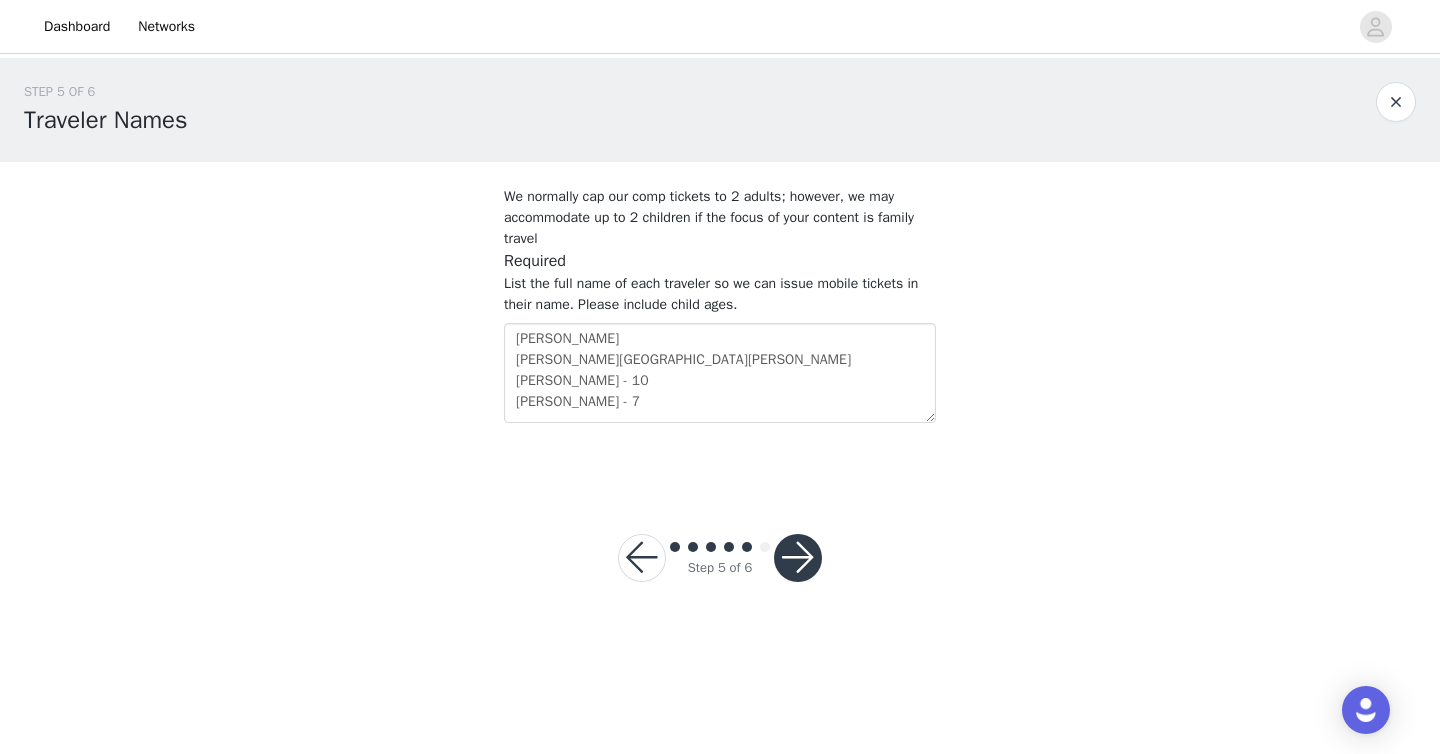 click at bounding box center [798, 558] 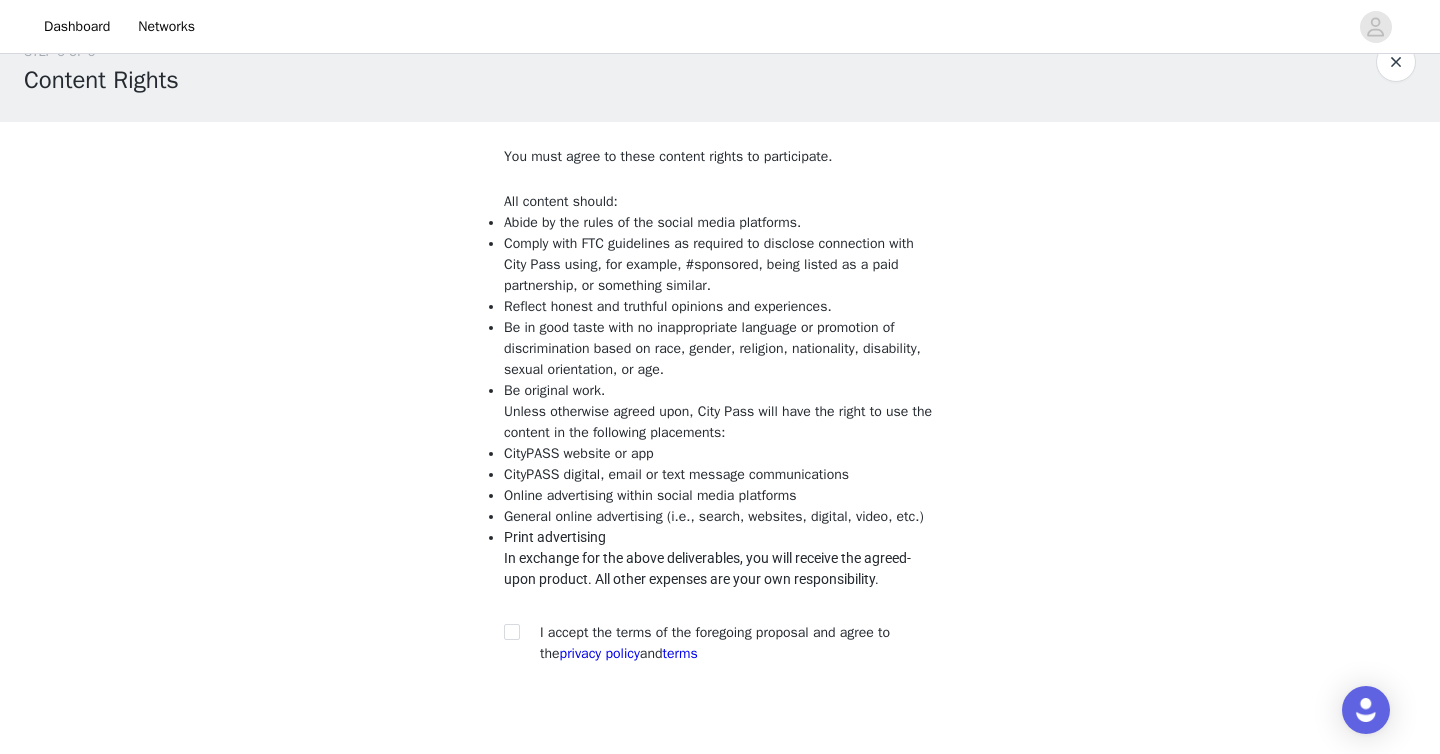 scroll, scrollTop: 45, scrollLeft: 0, axis: vertical 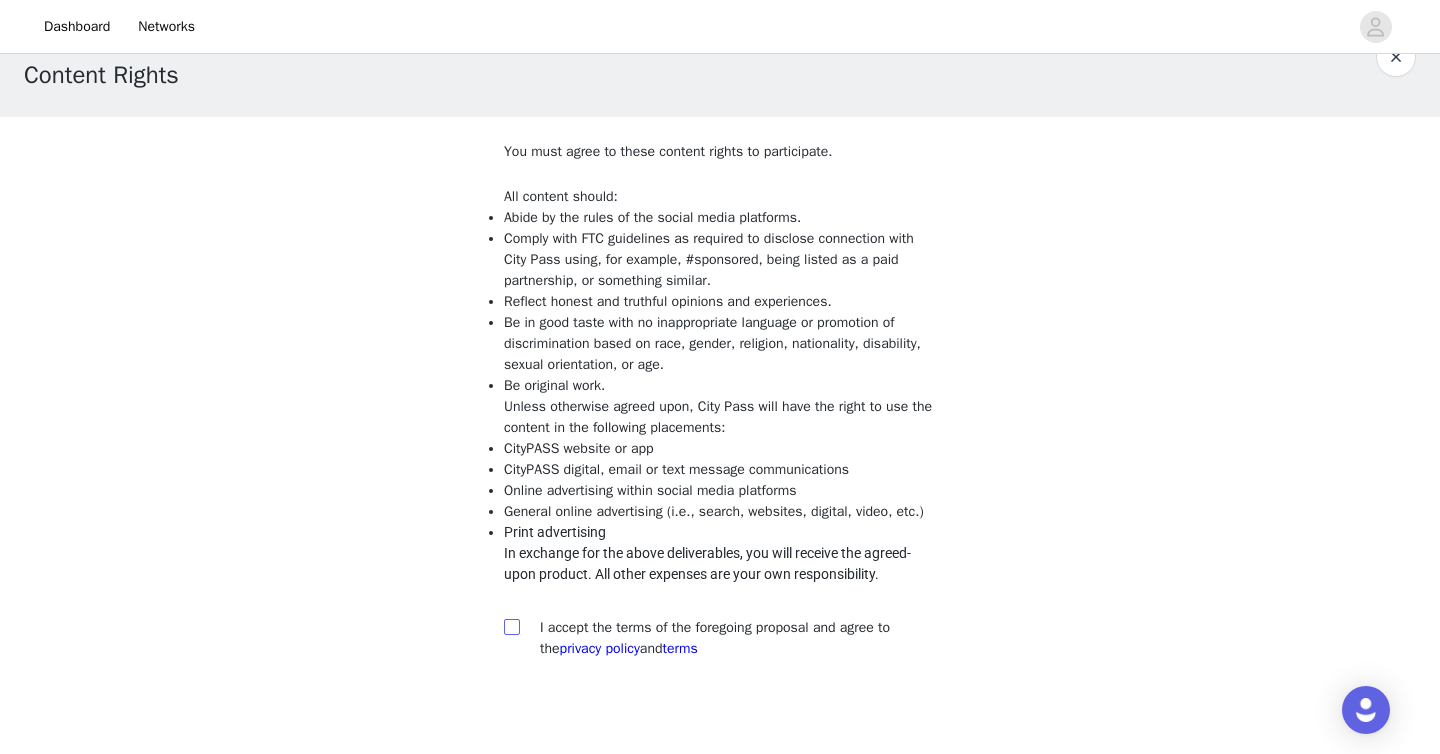 click at bounding box center (511, 626) 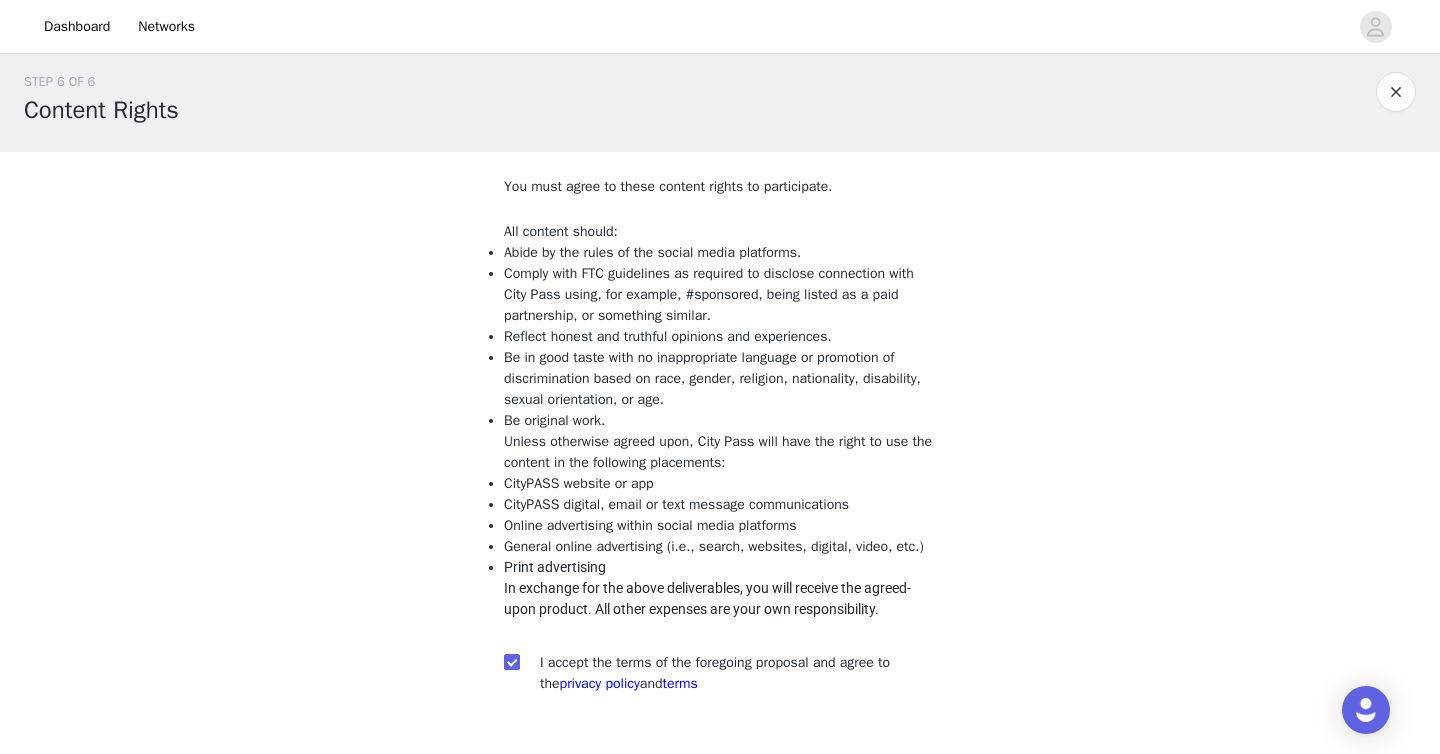 scroll, scrollTop: 191, scrollLeft: 0, axis: vertical 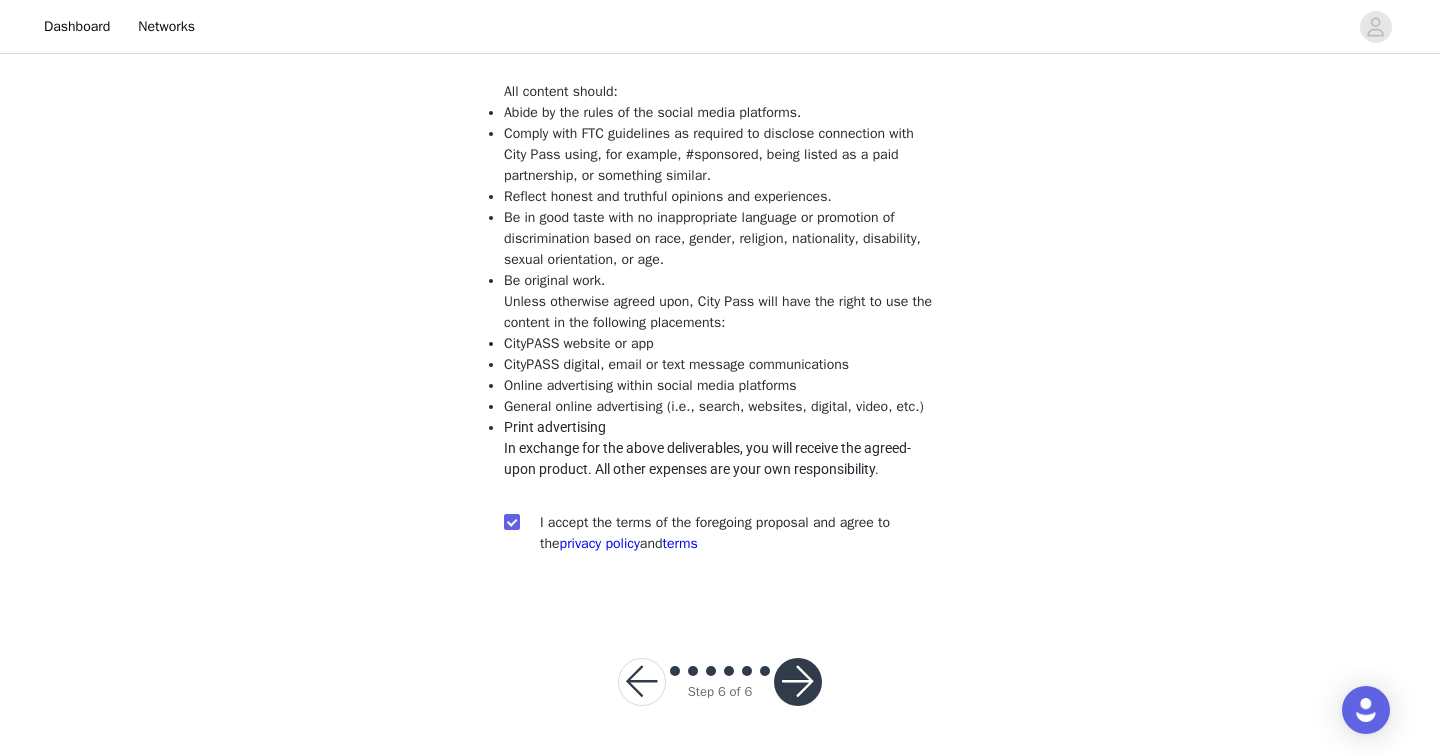 click at bounding box center [798, 682] 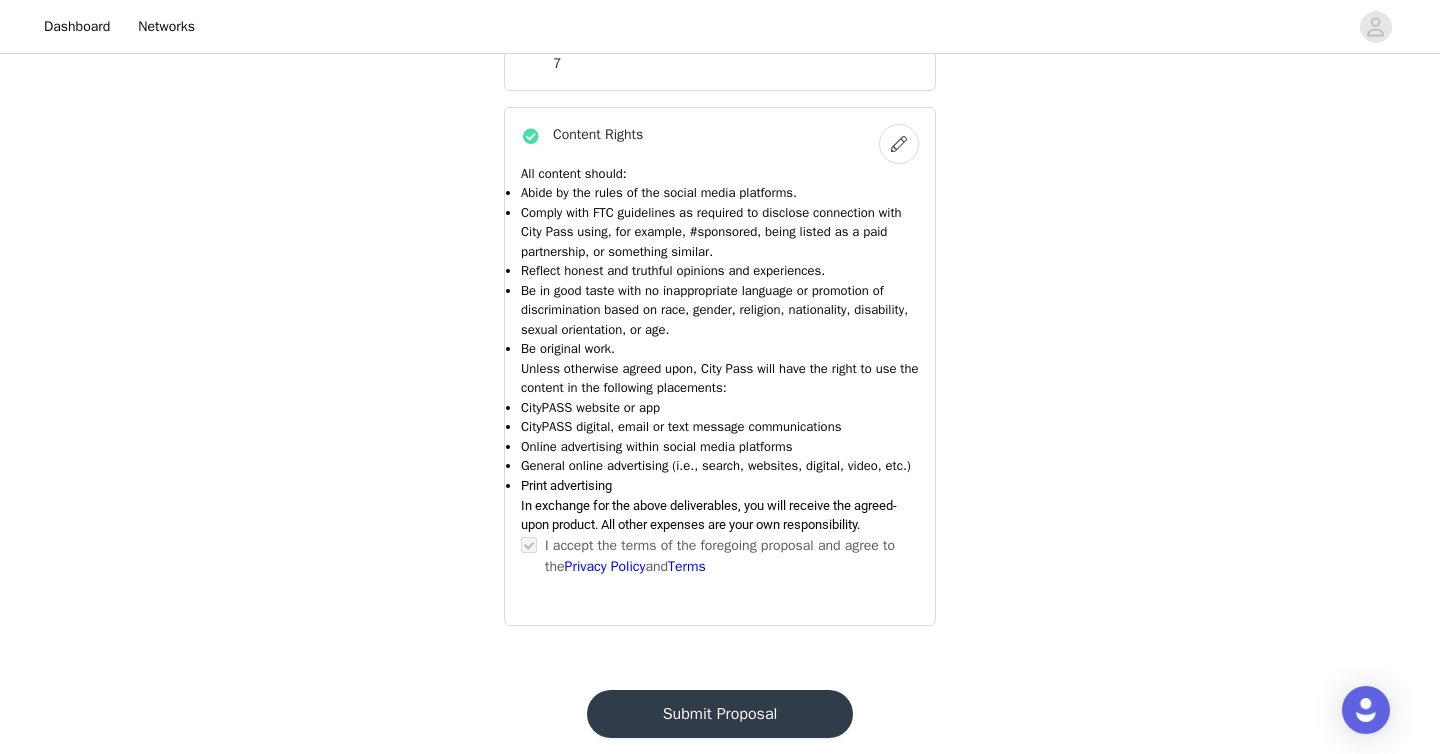 scroll, scrollTop: 1627, scrollLeft: 0, axis: vertical 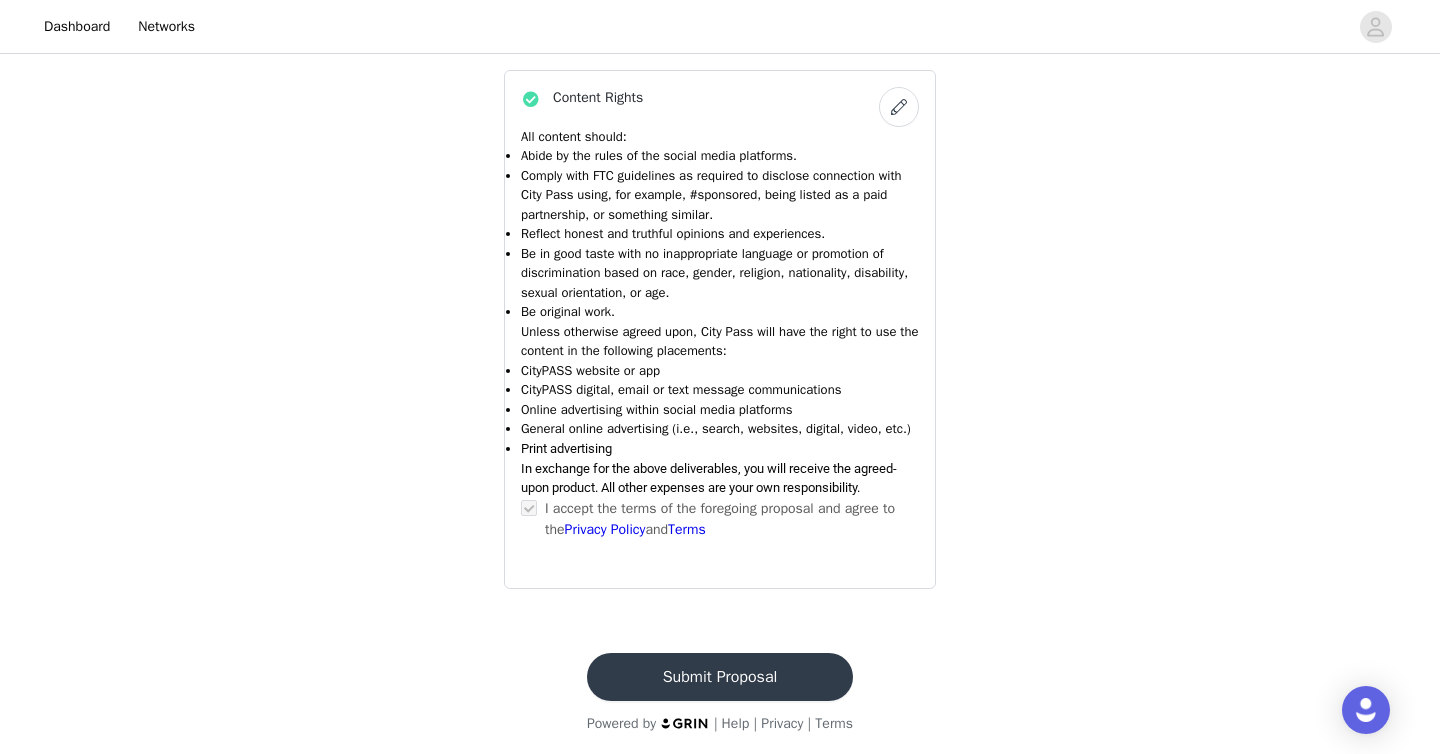 click on "Submit Proposal" at bounding box center [720, 677] 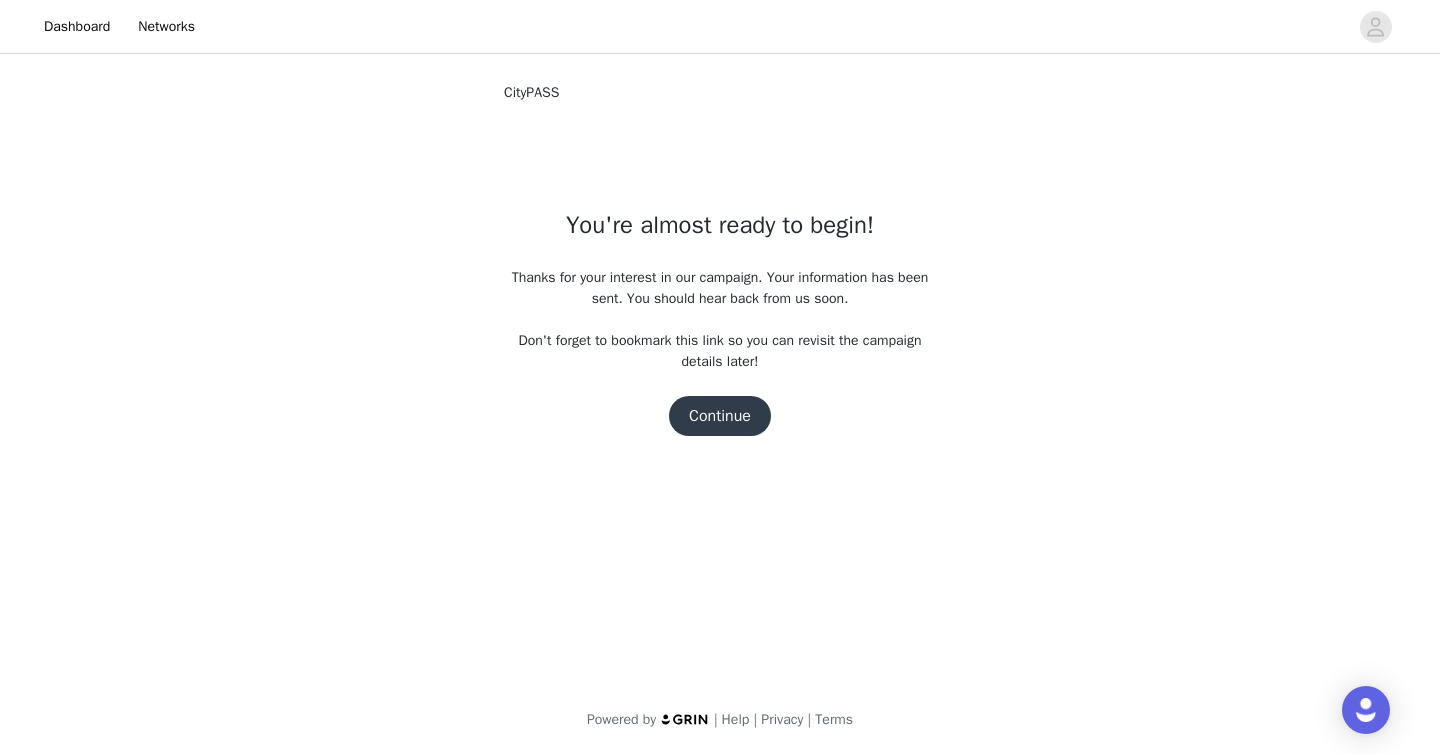 scroll, scrollTop: 0, scrollLeft: 0, axis: both 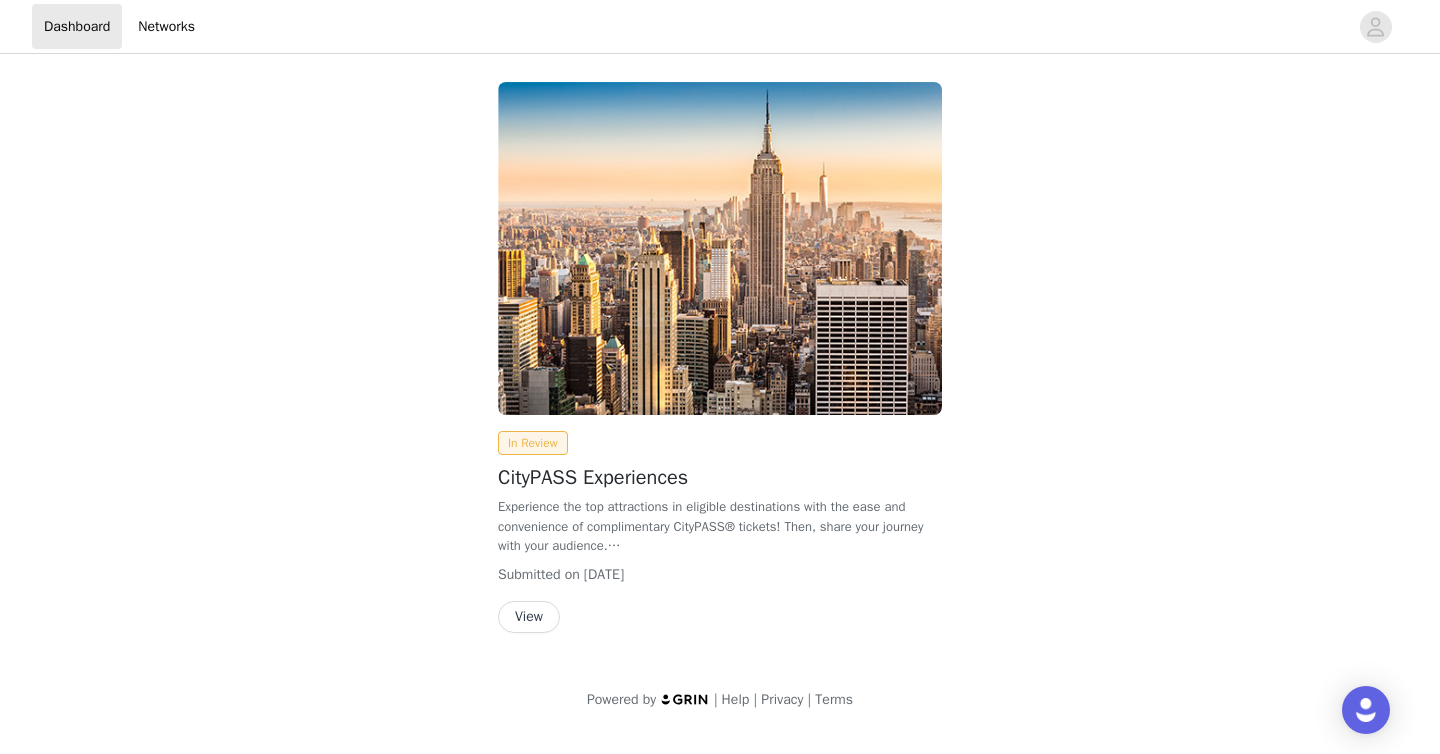 click on "View" at bounding box center (529, 617) 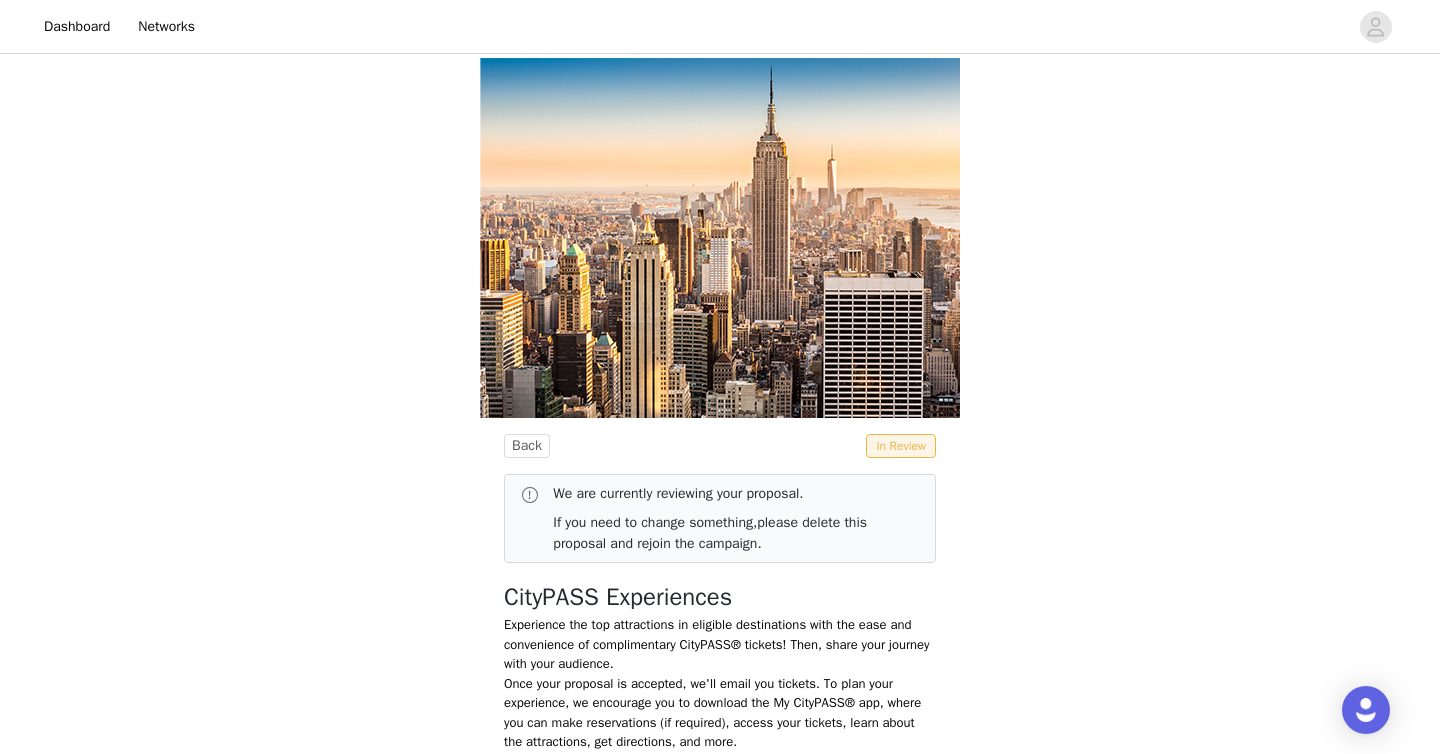 scroll, scrollTop: 30, scrollLeft: 0, axis: vertical 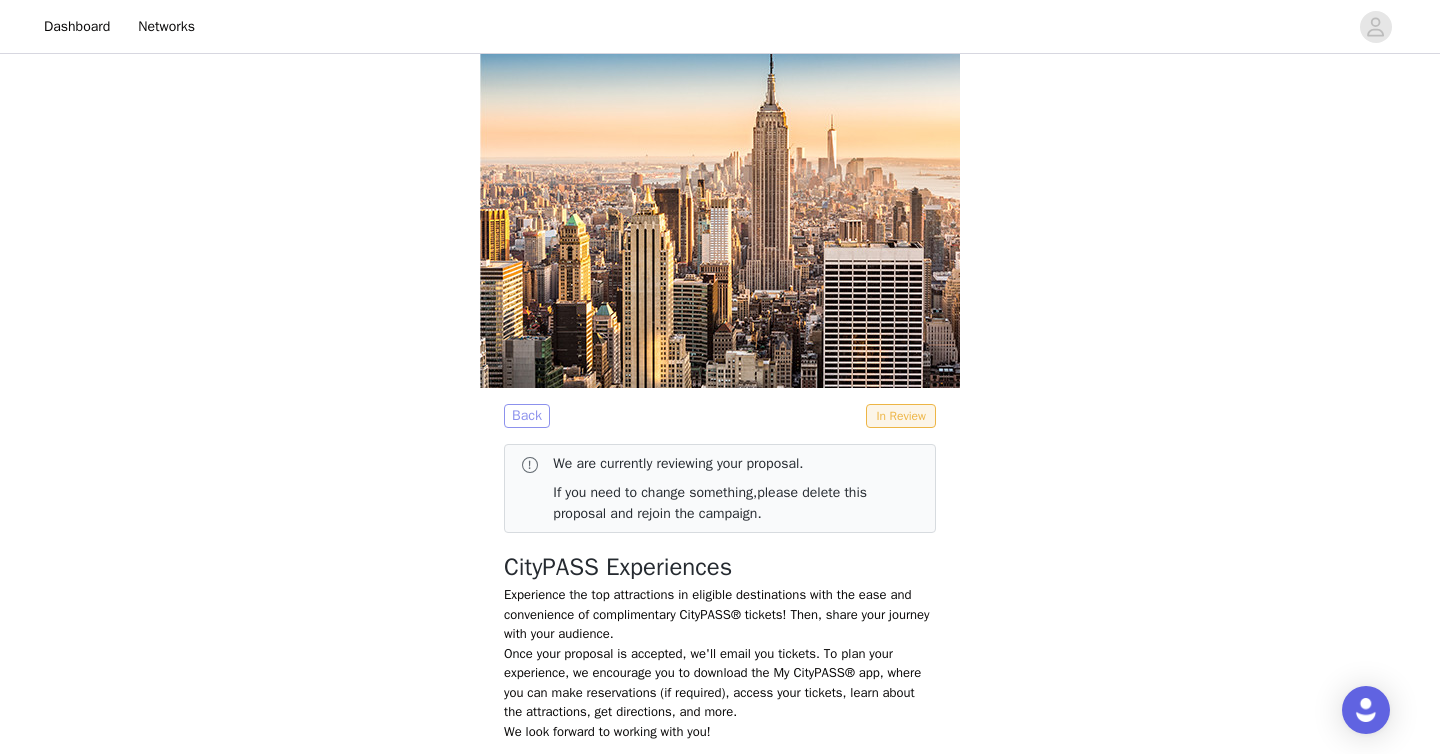 click on "Back" at bounding box center [527, 416] 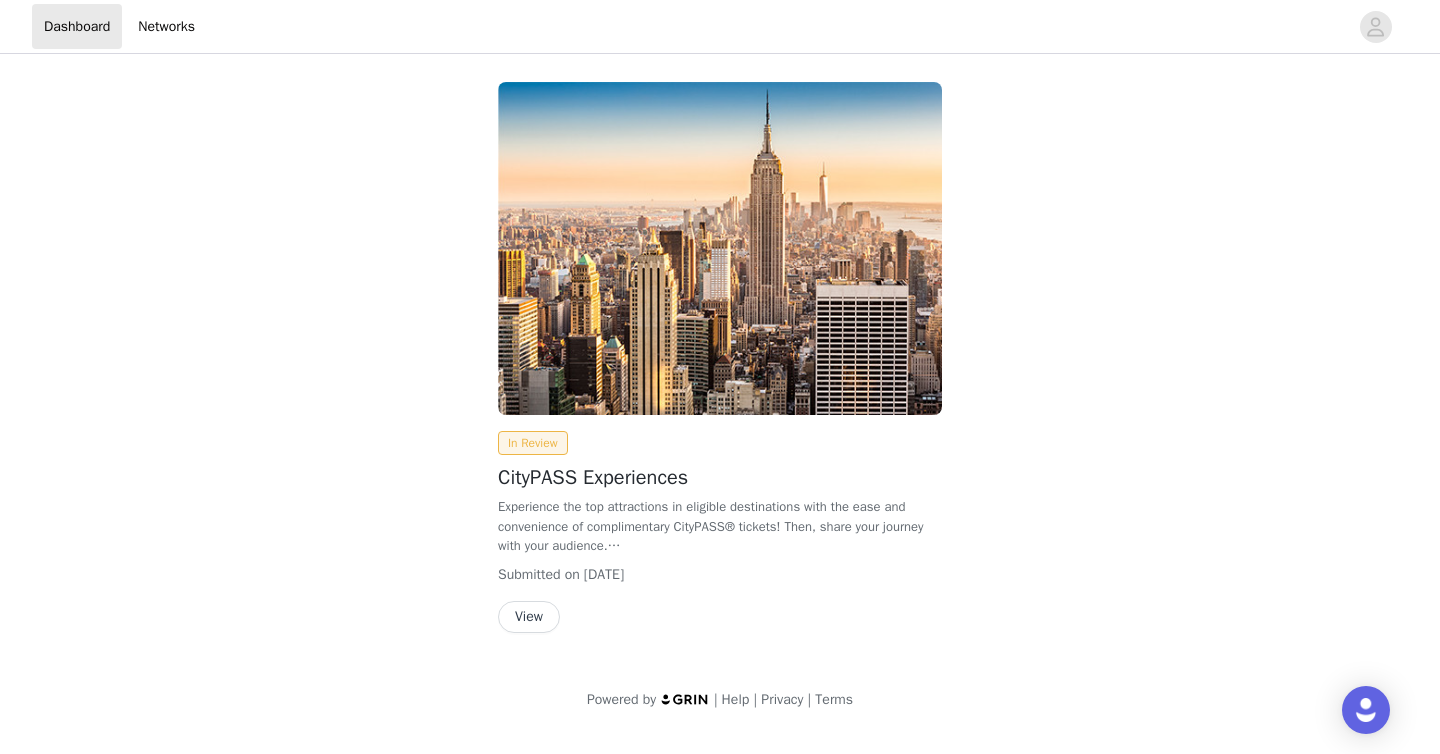 scroll, scrollTop: 0, scrollLeft: 0, axis: both 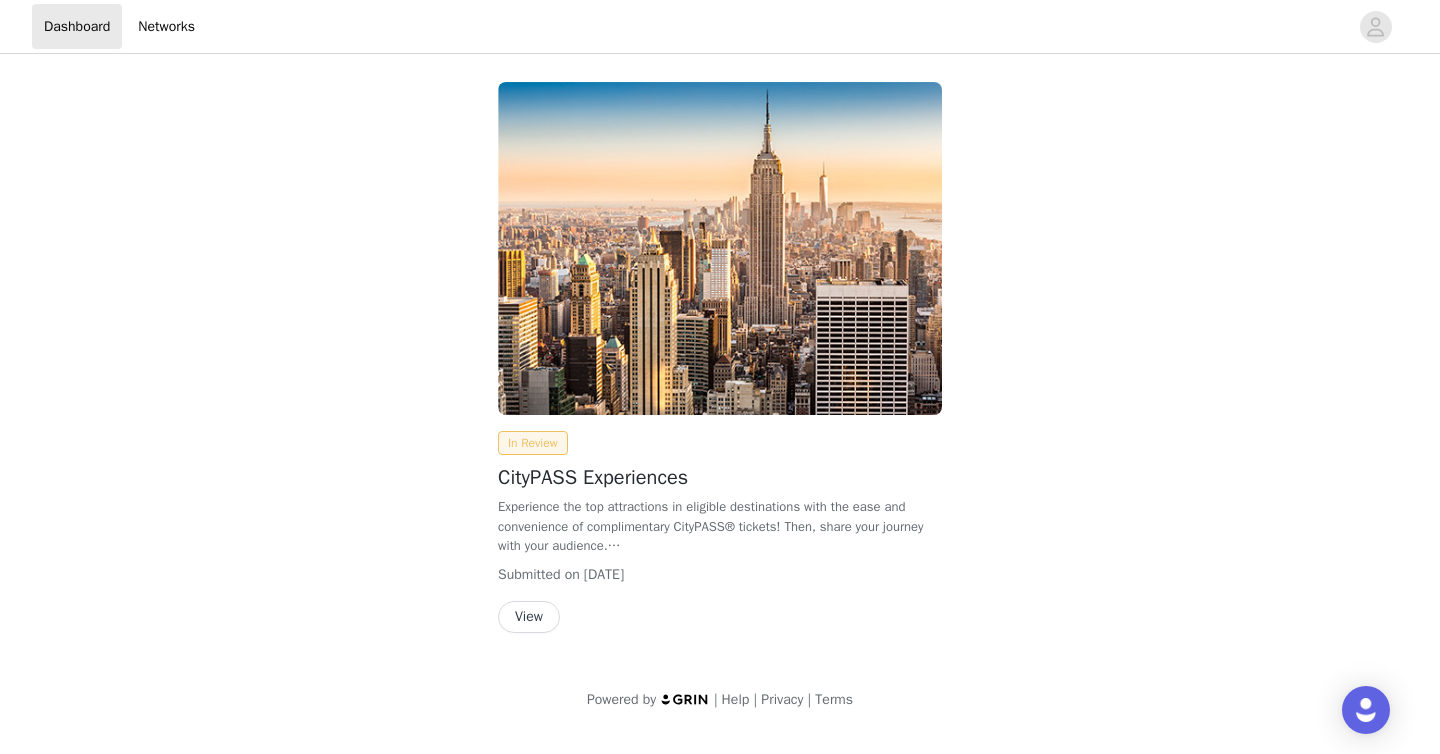 click on "In Review" at bounding box center (533, 443) 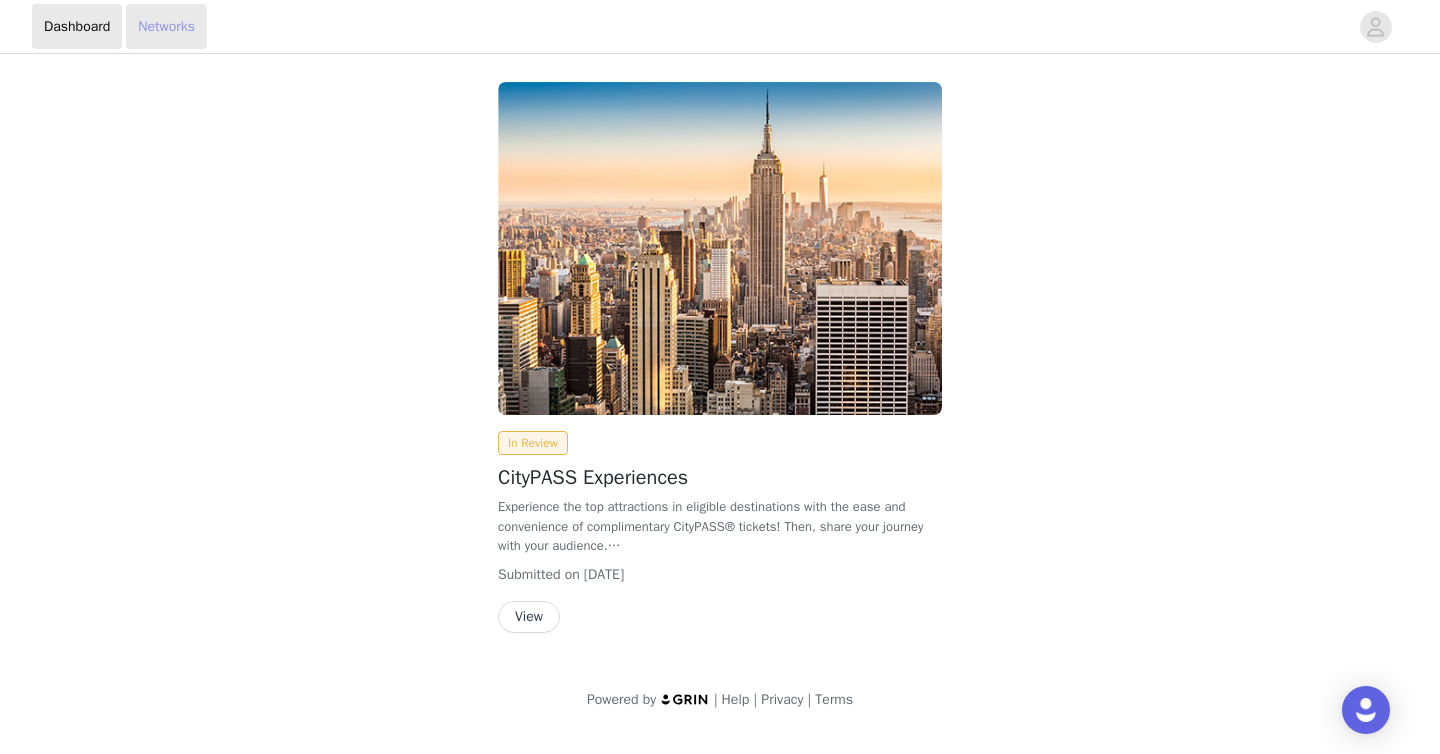 click on "Networks" at bounding box center (166, 26) 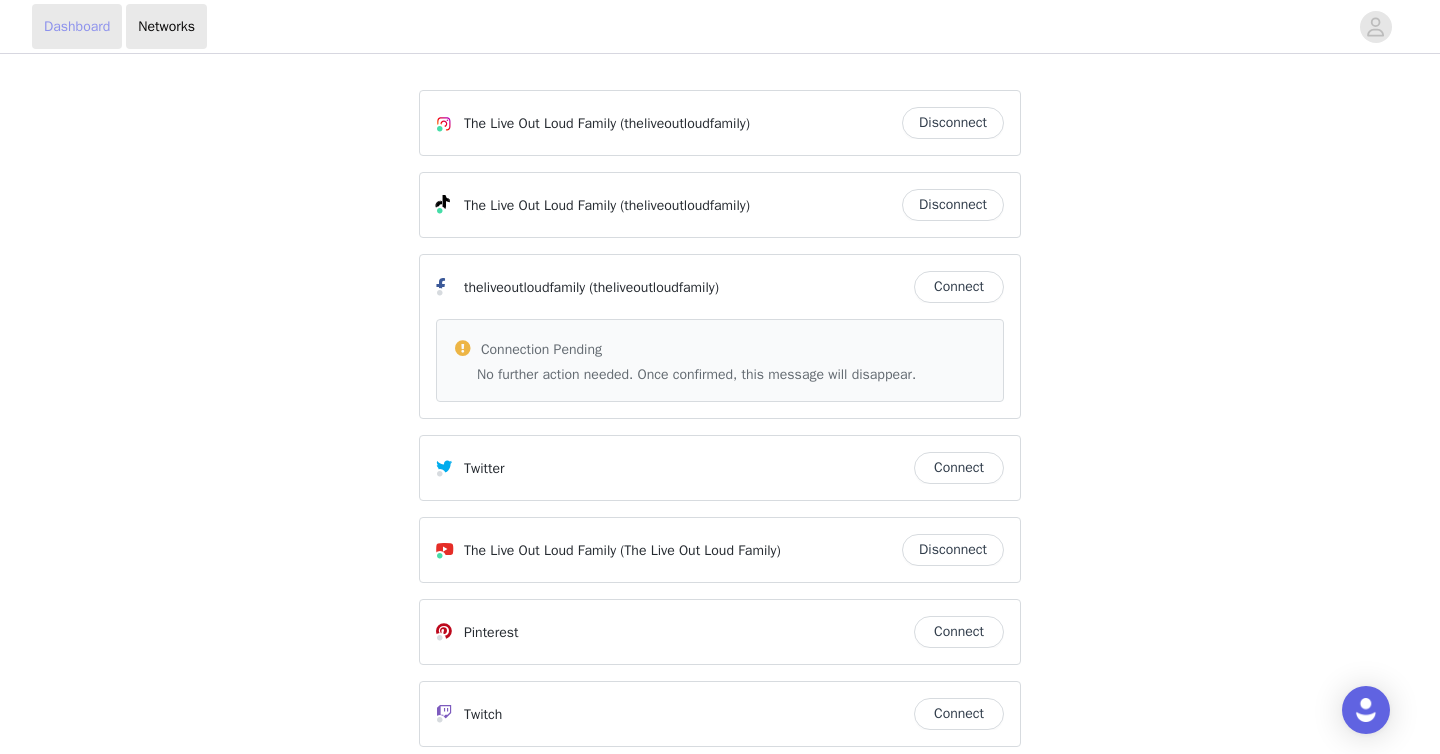 click on "Dashboard" at bounding box center [77, 26] 